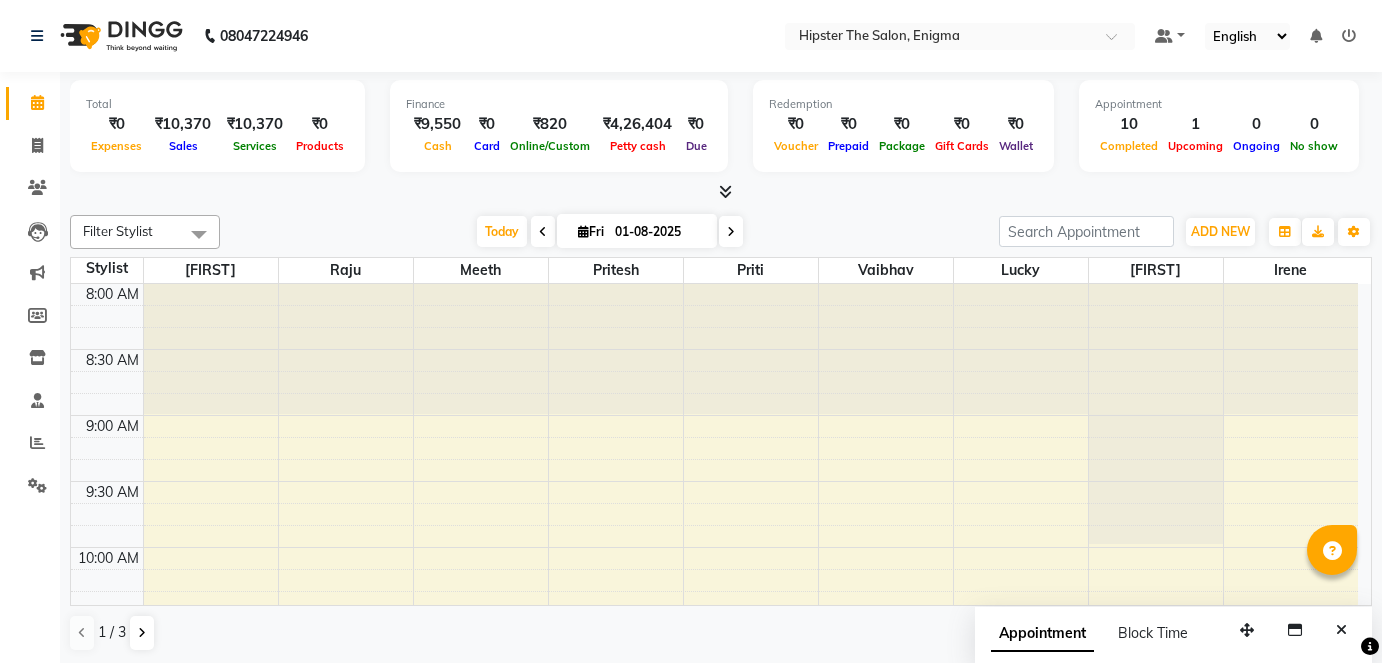 scroll, scrollTop: 0, scrollLeft: 0, axis: both 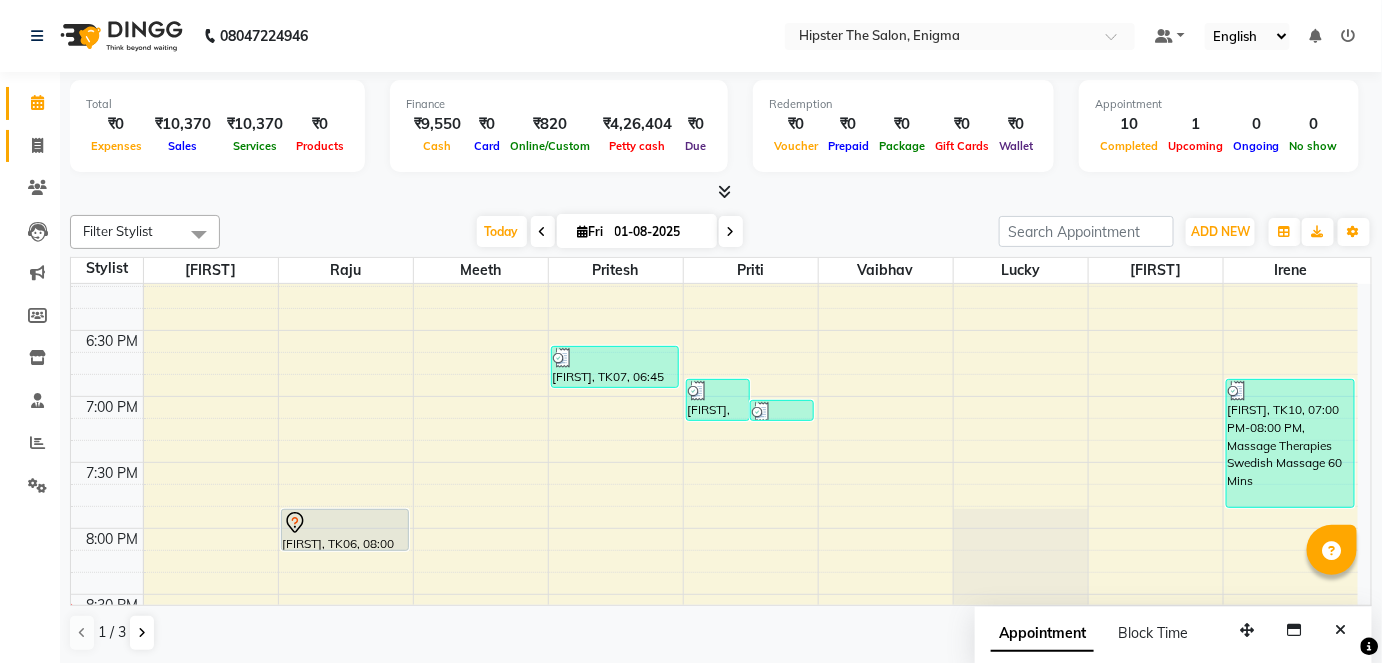click on "Invoice" 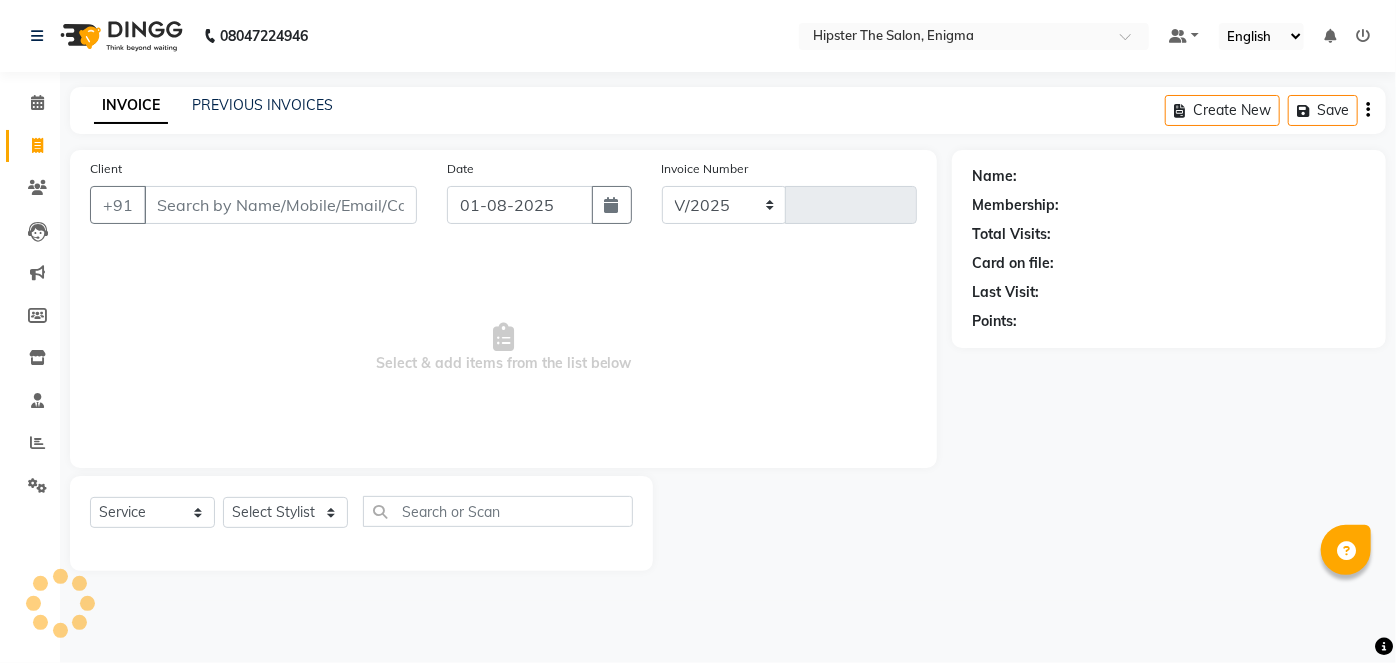 select on "4468" 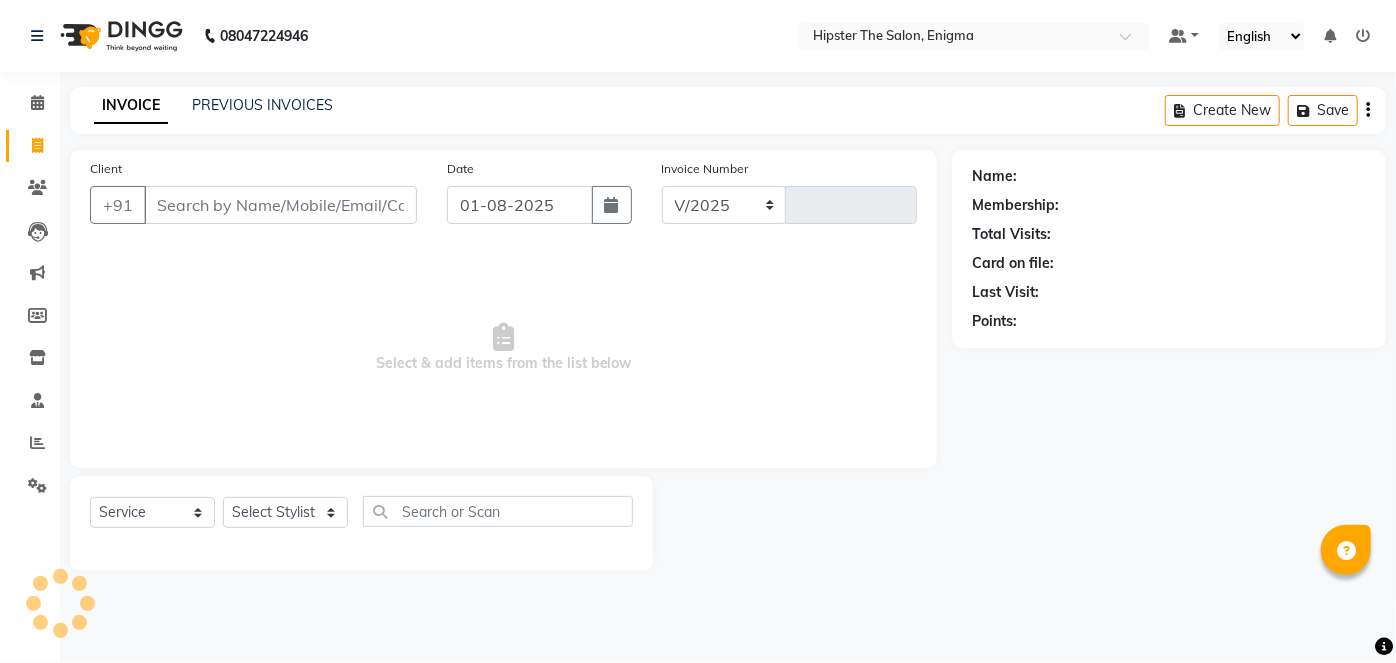 type on "0689" 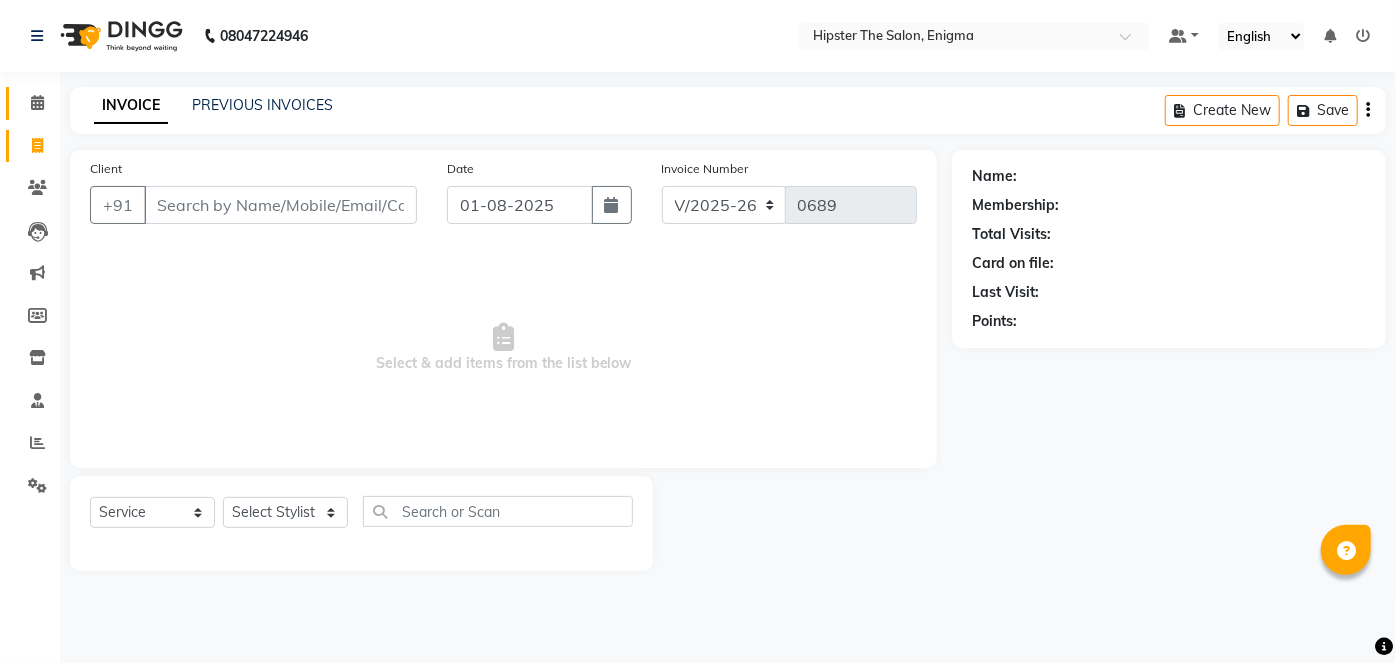 click on "Calendar" 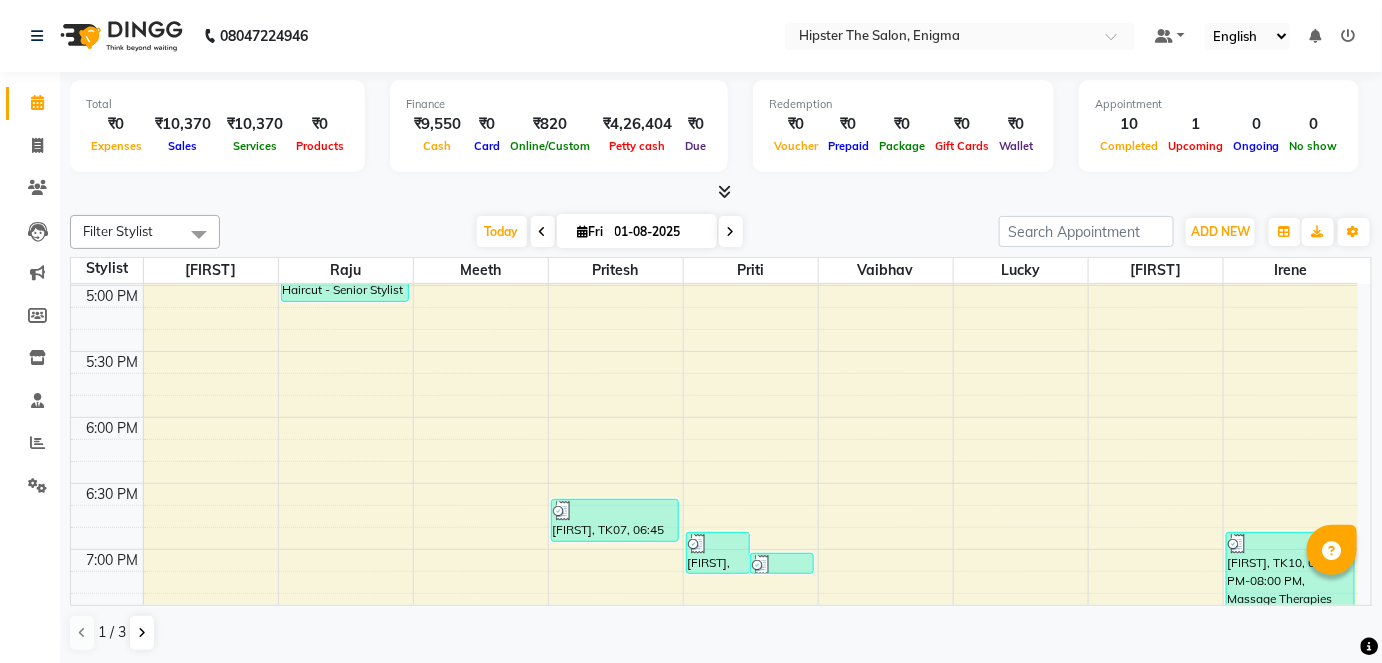 scroll, scrollTop: 1186, scrollLeft: 0, axis: vertical 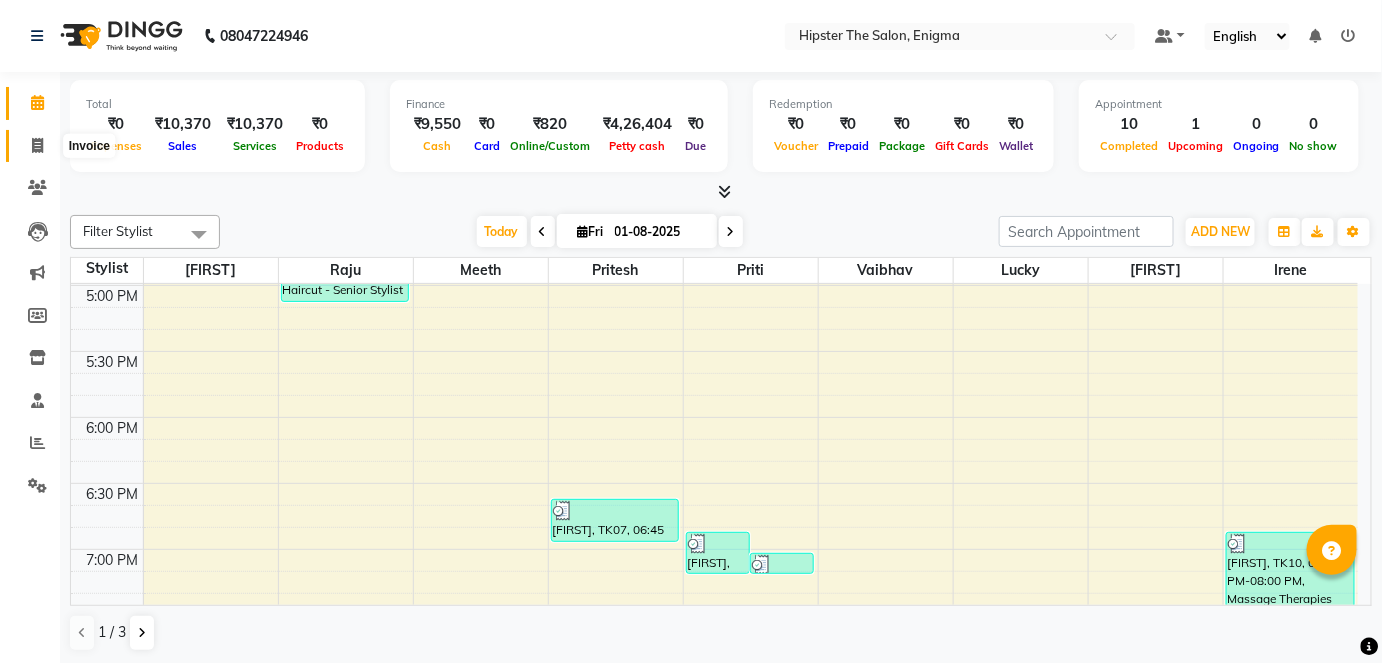 click 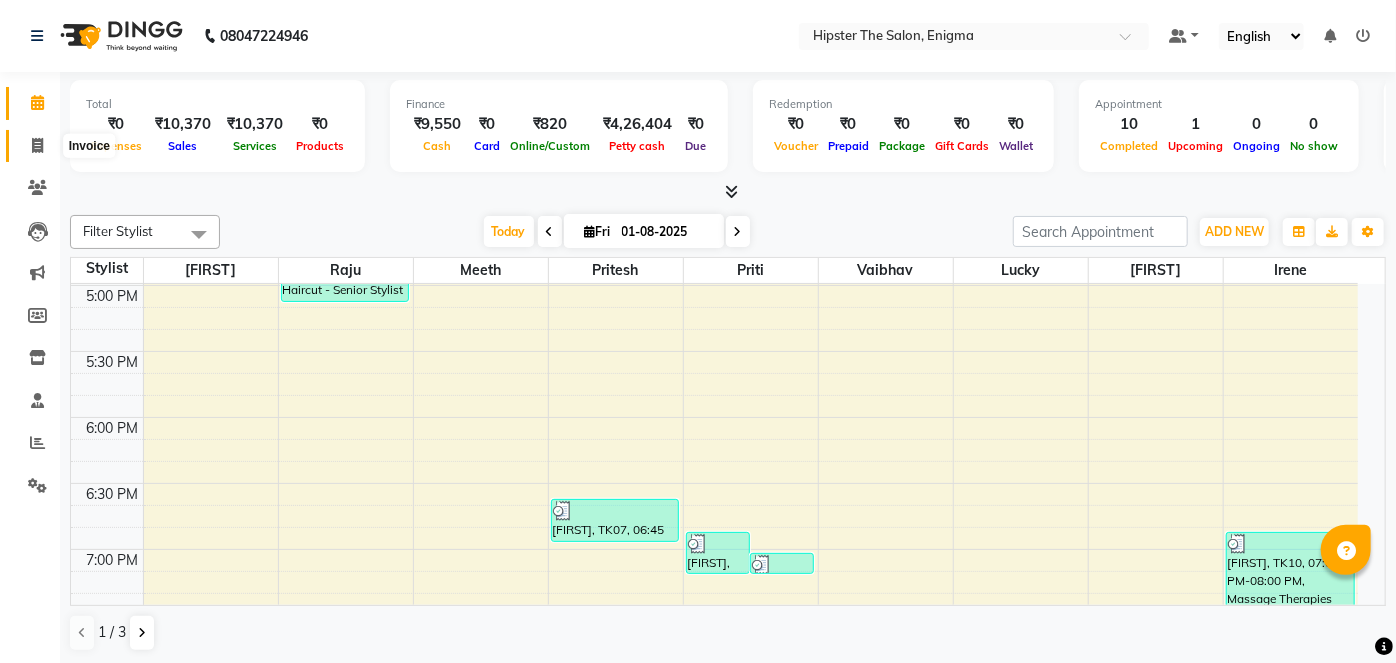 select on "4468" 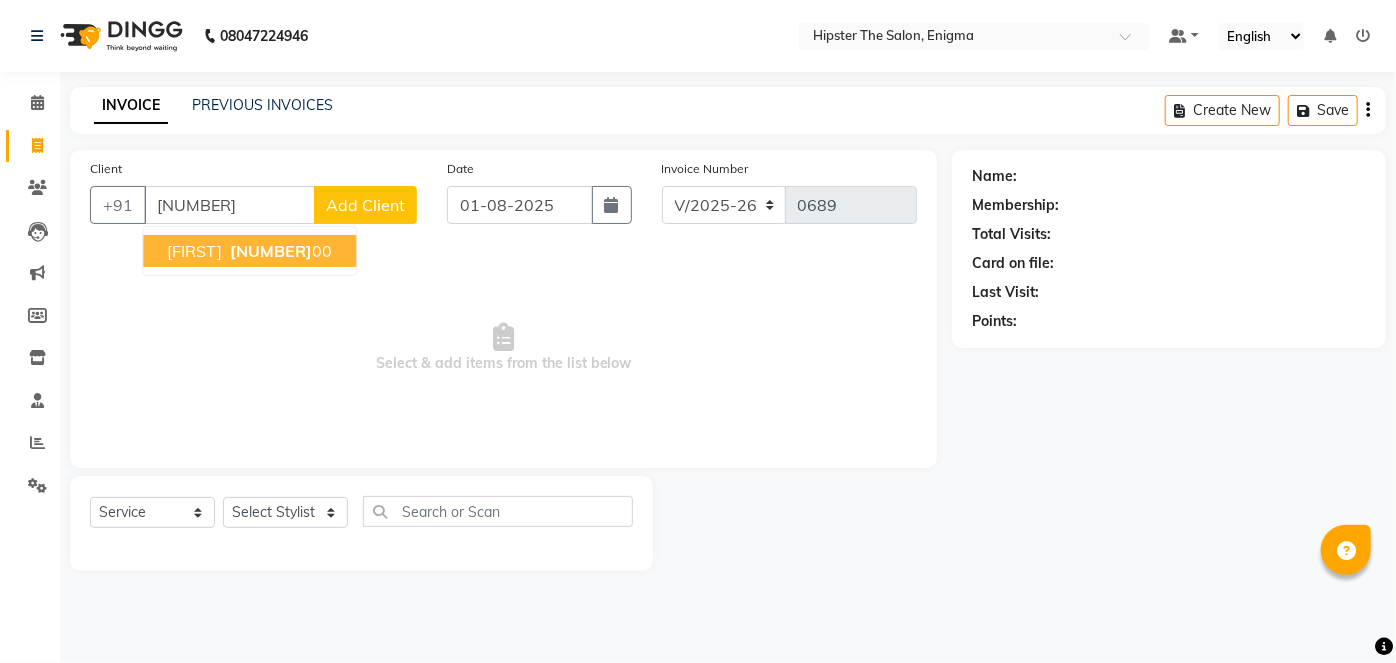 click on "[NUMBER]" at bounding box center [271, 251] 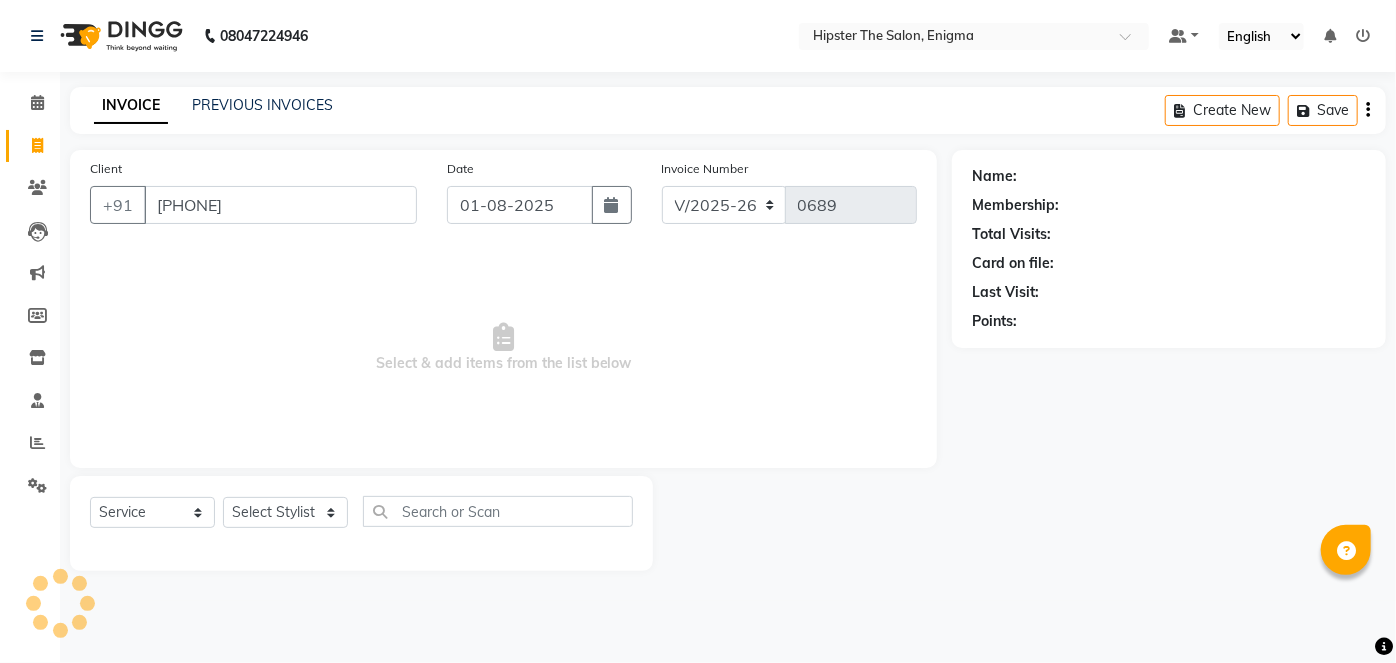 type on "[PHONE]" 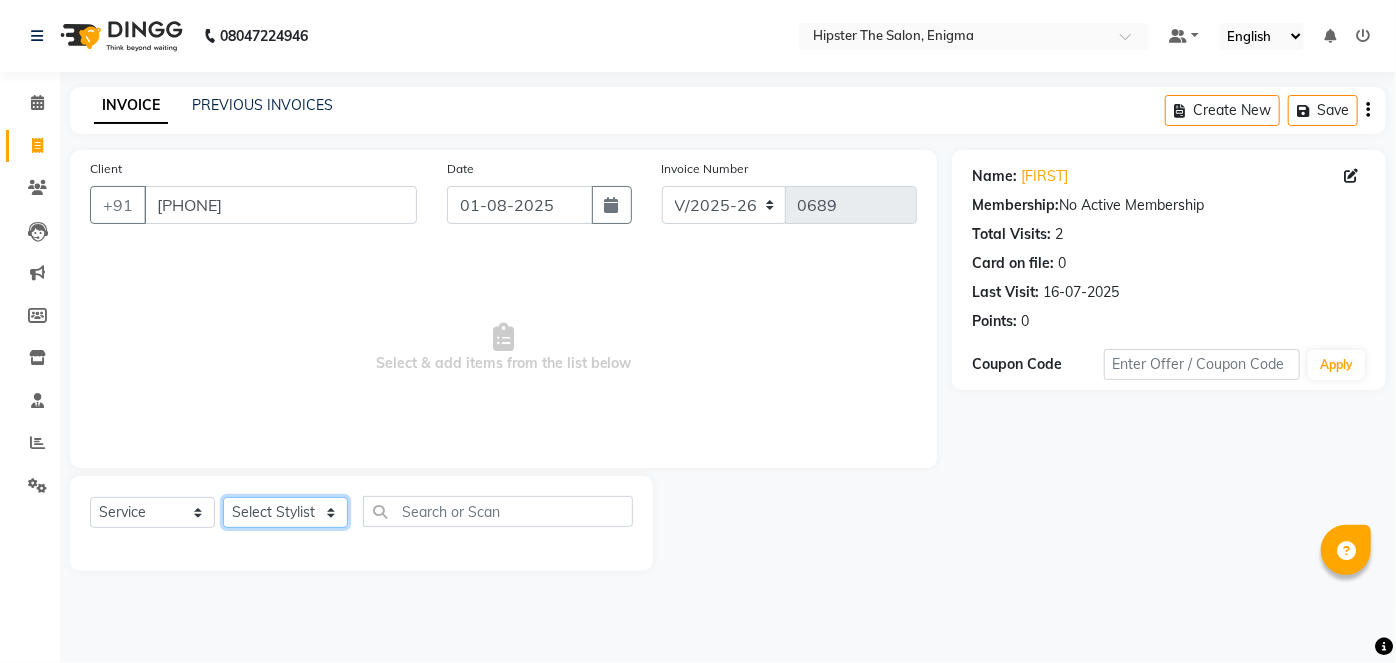 click on "Select Stylist [NAME] [NAME] [NAME] [NAME] [NAME] [NAME] [NAME] [NAME] [NAME] [NAME] [NAME] [NAME] [NAME] [NAME] [NAME] [NAME] [NAME] [NAME] [NAME] [NAME] [NAME] [NAME] [NAME] [NAME] [NAME] [NAME] [NAME] [NAME] [NAME] [NAME] [NAME] [NAME] [NAME]" 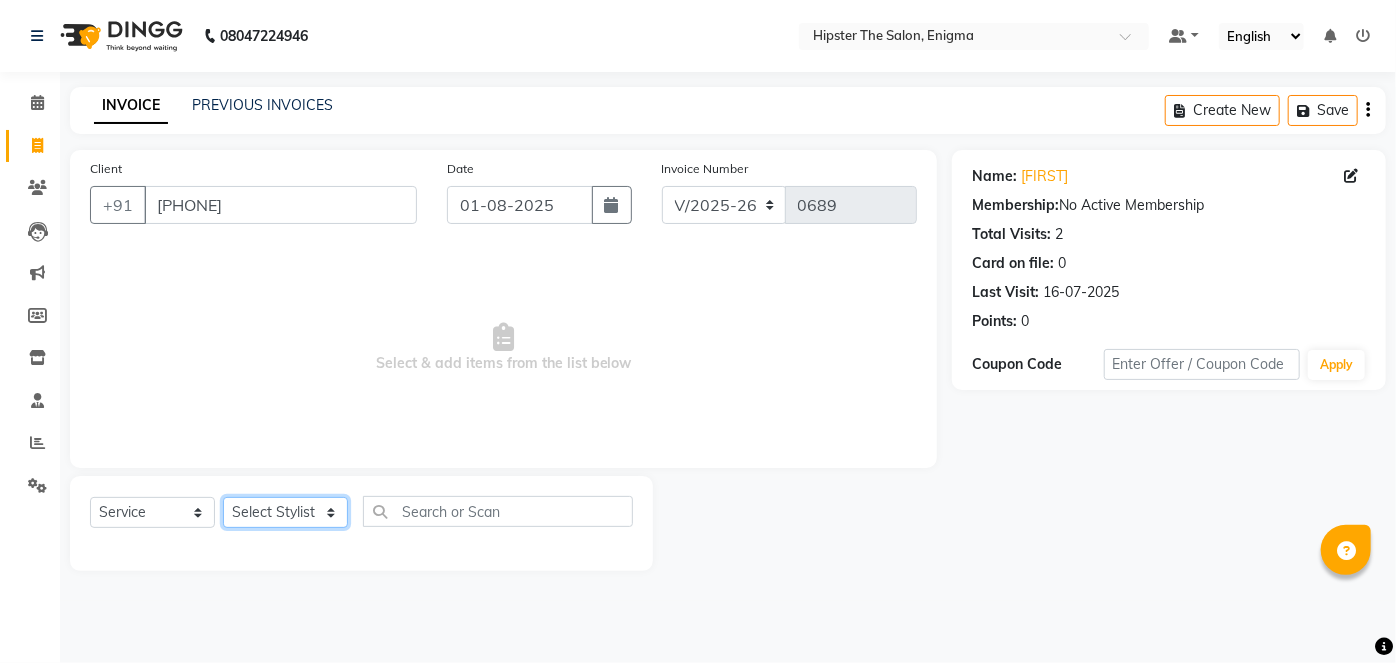 select on "25295" 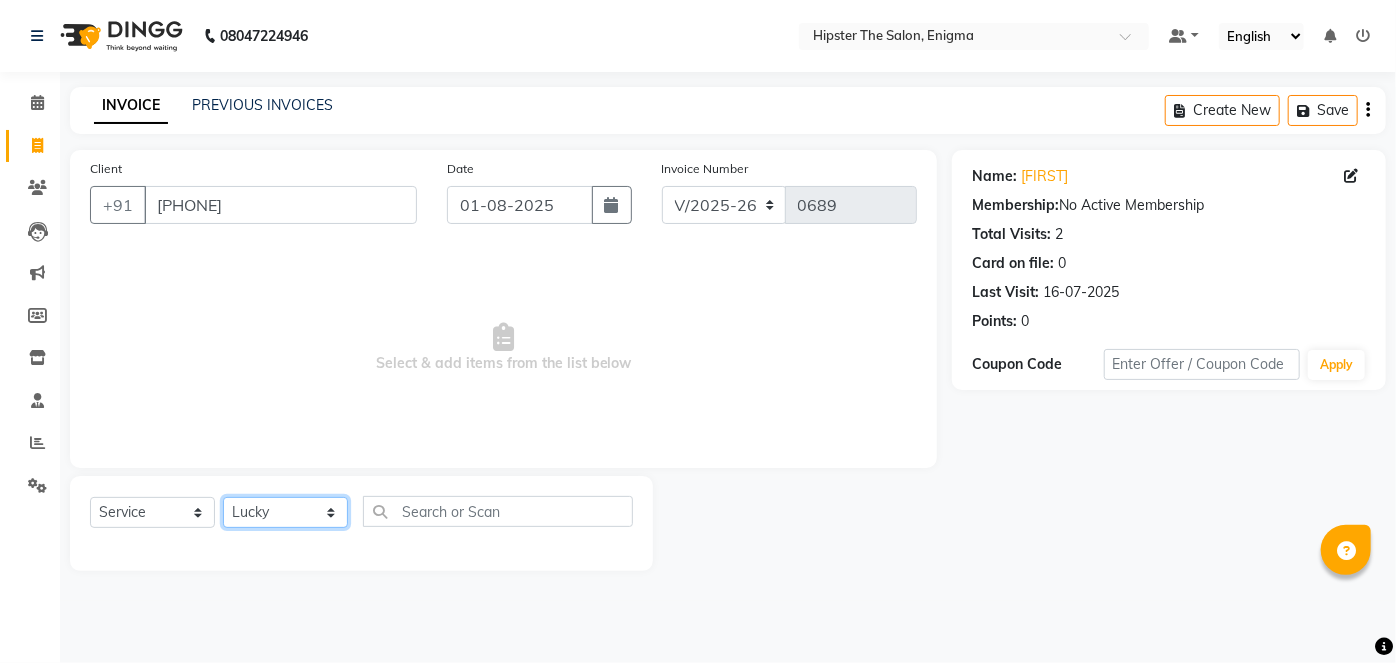 click on "Select Stylist [NAME] [NAME] [NAME] [NAME] [NAME] [NAME] [NAME] [NAME] [NAME] [NAME] [NAME] [NAME] [NAME] [NAME] [NAME] [NAME] [NAME] [NAME] [NAME] [NAME] [NAME] [NAME] [NAME] [NAME] [NAME] [NAME] [NAME] [NAME] [NAME] [NAME] [NAME] [NAME] [NAME]" 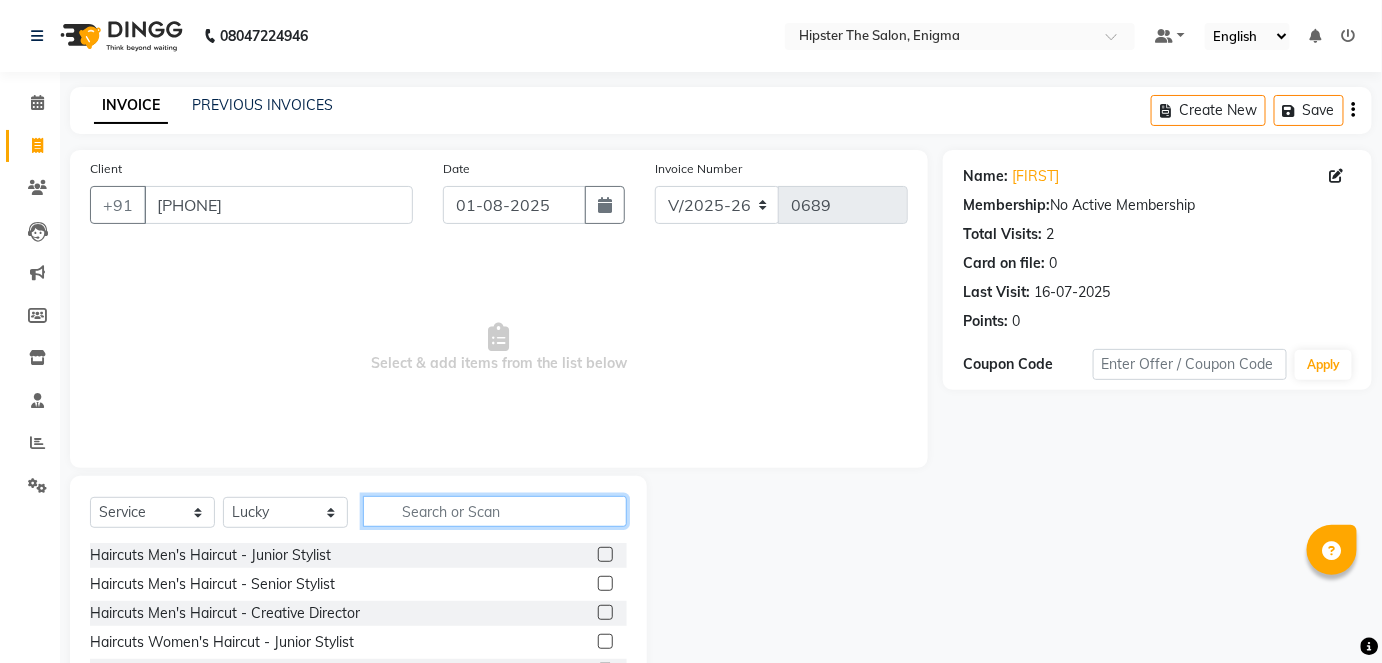 click 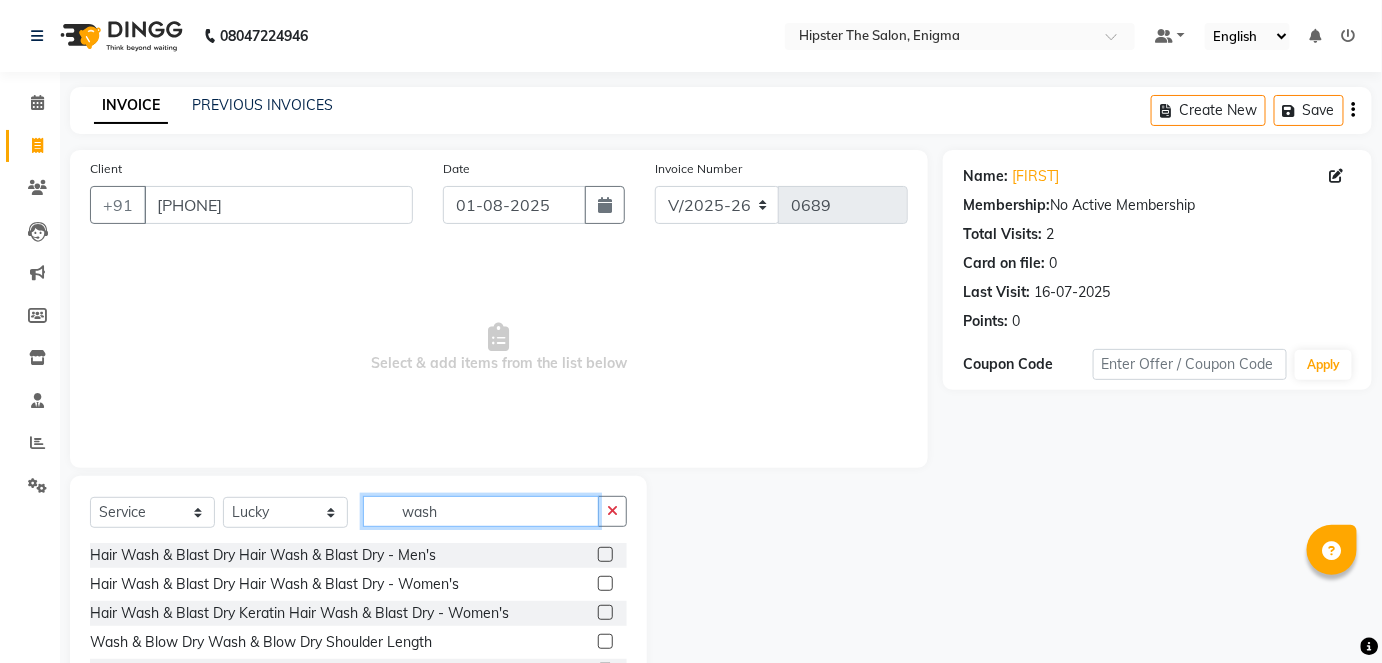 type on "wash" 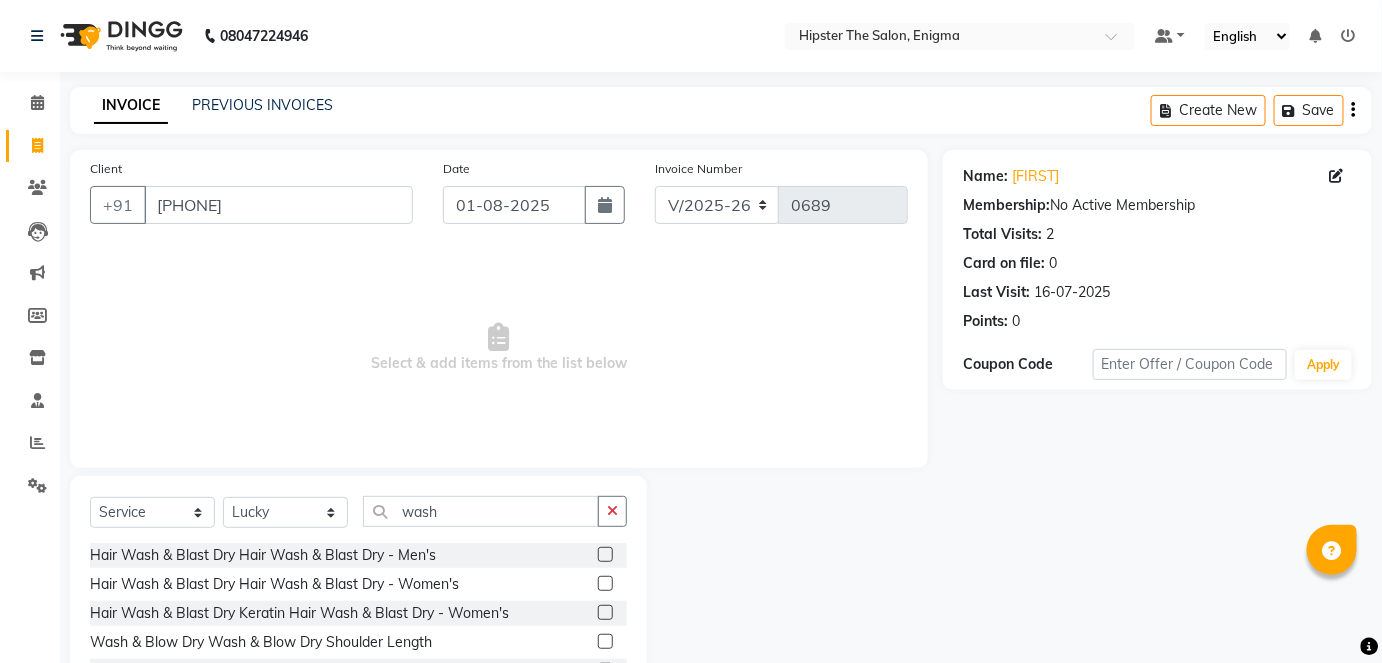 click 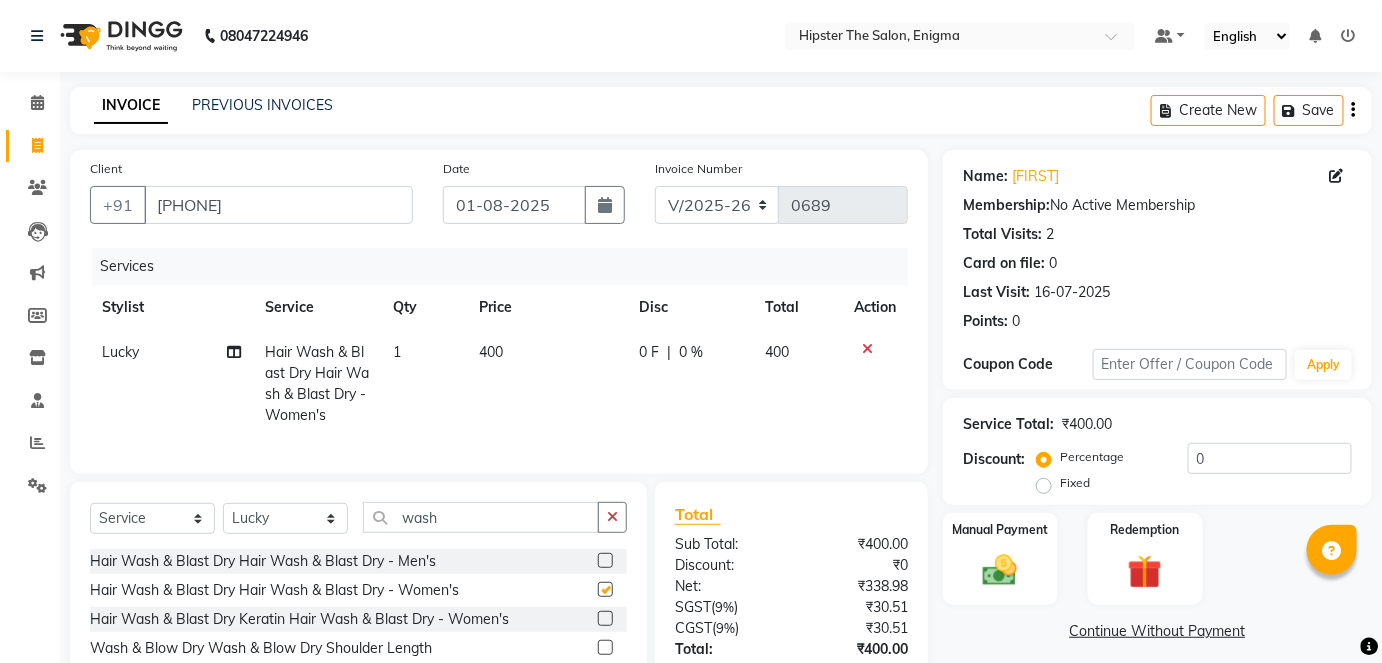 checkbox on "false" 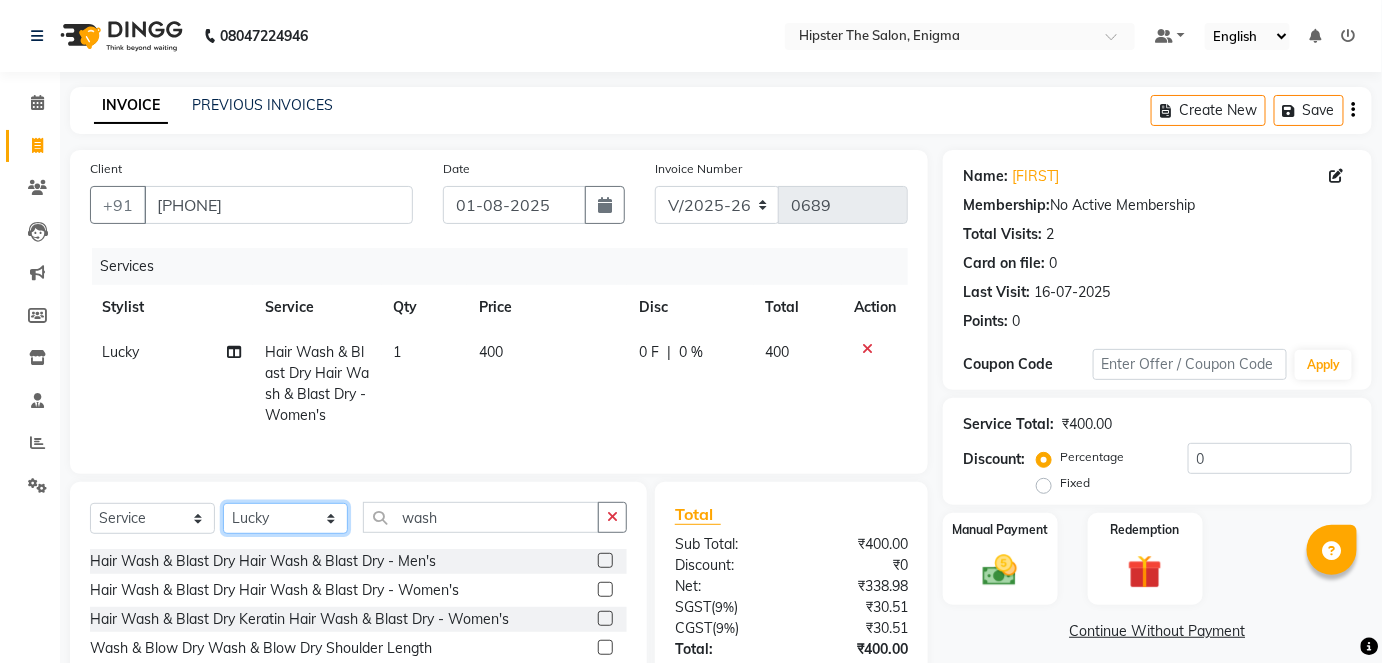 click on "Select Stylist [NAME] [NAME] [NAME] [NAME] [NAME] [NAME] [NAME] [NAME] [NAME] [NAME] [NAME] [NAME] [NAME] [NAME] [NAME] [NAME] [NAME] [NAME] [NAME] [NAME] [NAME] [NAME] [NAME] [NAME] [NAME] [NAME] [NAME] [NAME] [NAME] [NAME] [NAME] [NAME] [NAME]" 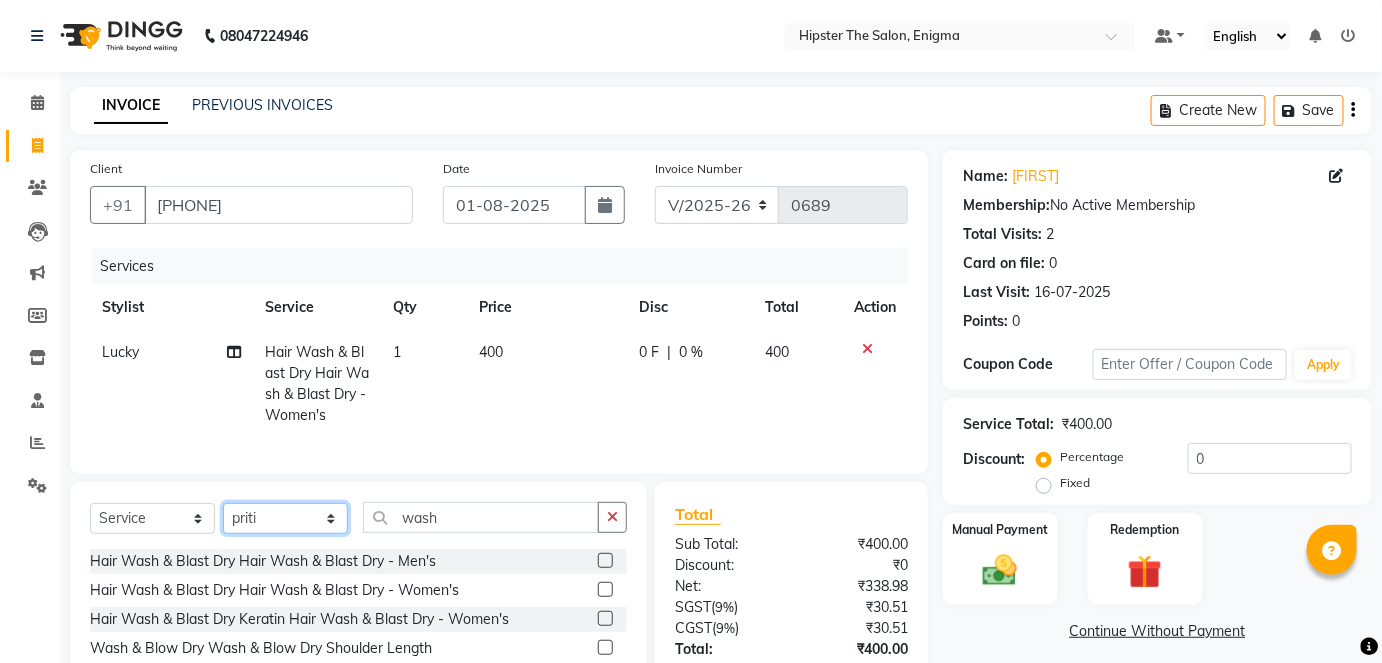 click on "Select Stylist [NAME] [NAME] [NAME] [NAME] [NAME] [NAME] [NAME] [NAME] [NAME] [NAME] [NAME] [NAME] [NAME] [NAME] [NAME] [NAME] [NAME] [NAME] [NAME] [NAME] [NAME] [NAME] [NAME] [NAME] [NAME] [NAME] [NAME] [NAME] [NAME] [NAME] [NAME] [NAME] [NAME]" 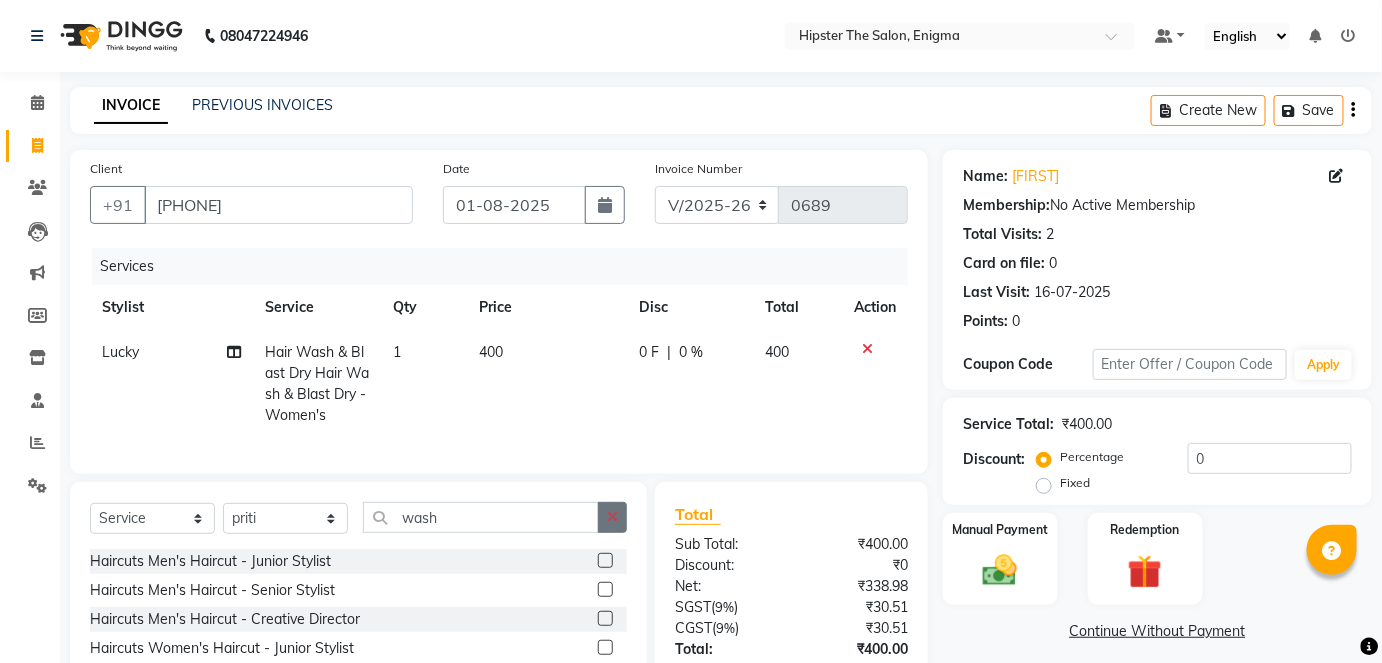 click 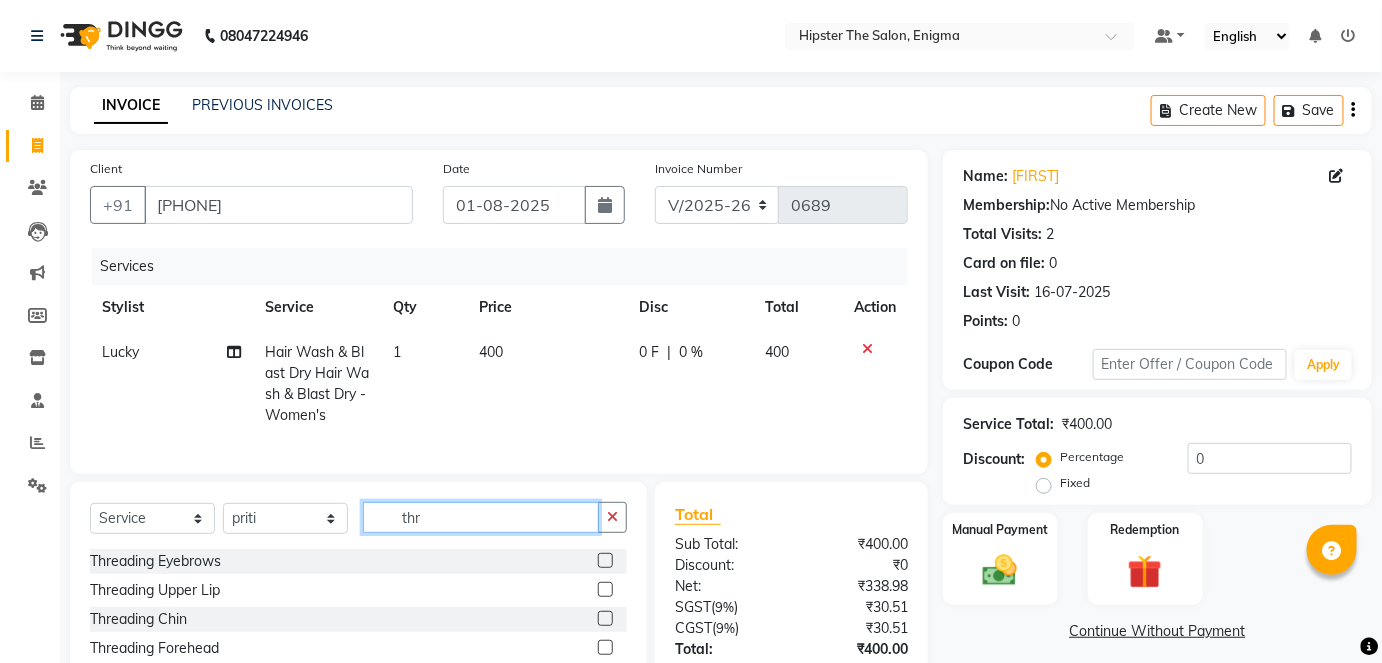type on "thr" 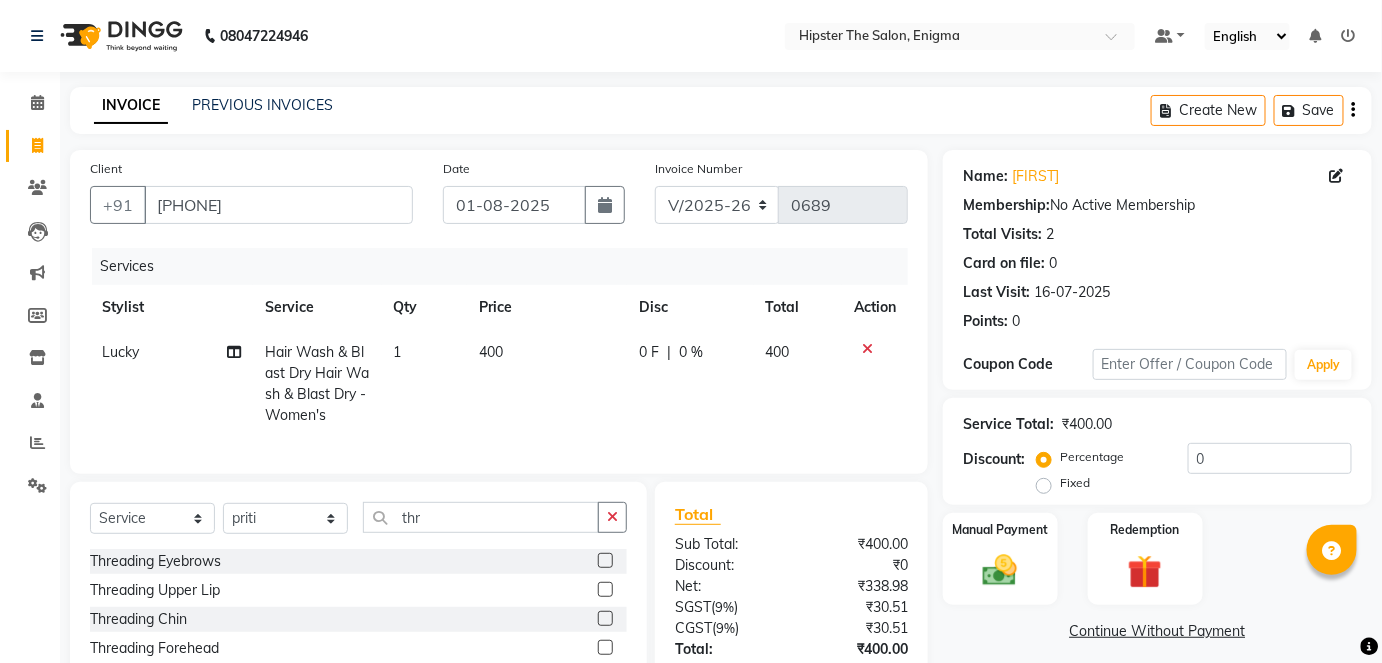 click 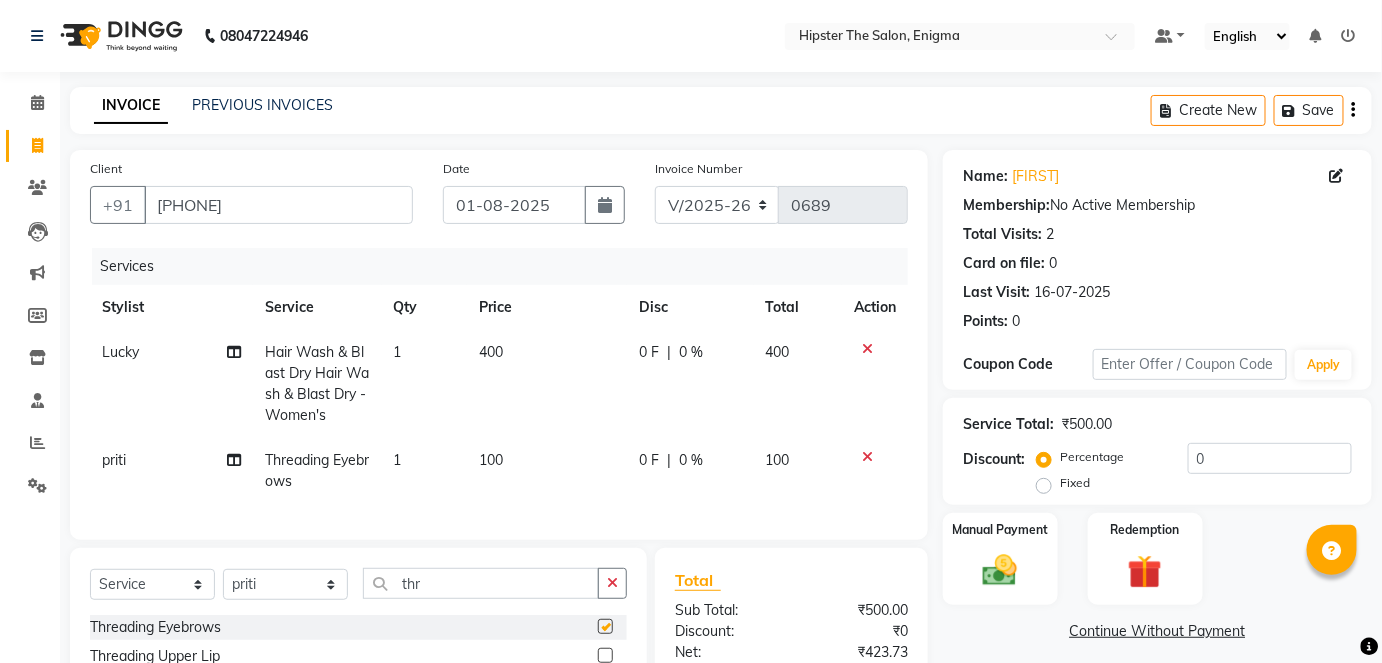 checkbox on "false" 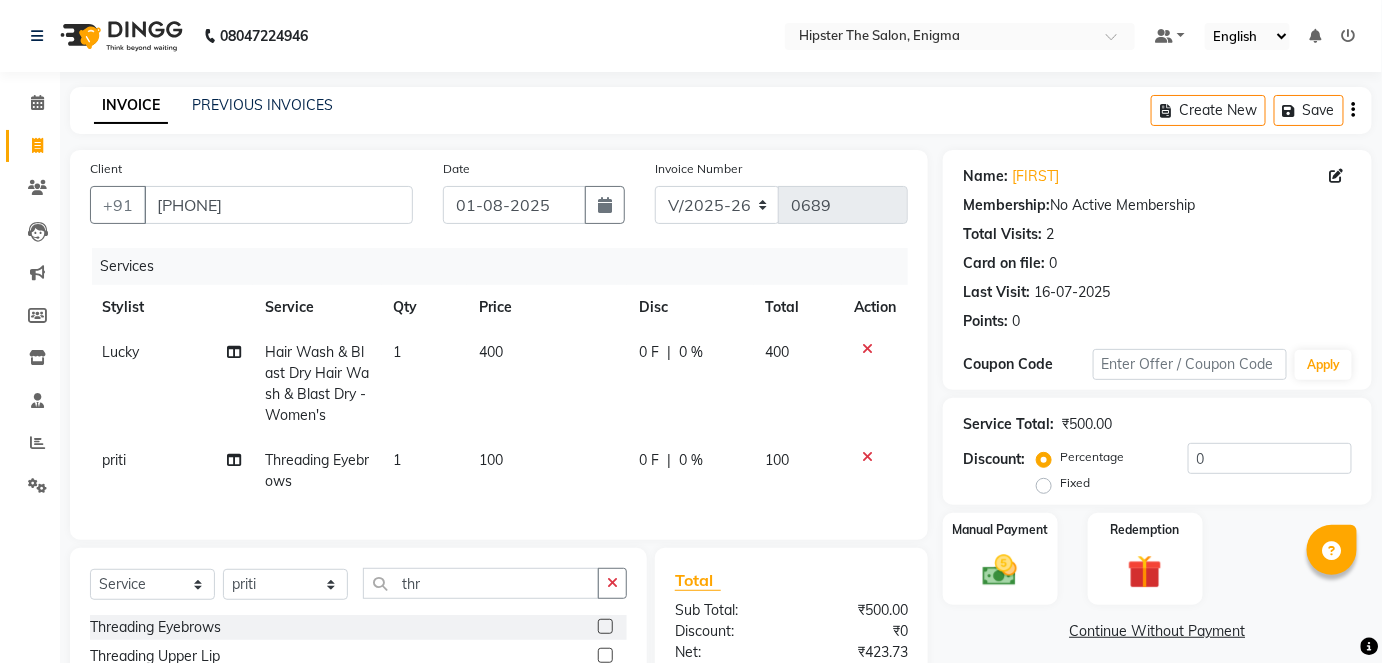 scroll, scrollTop: 188, scrollLeft: 0, axis: vertical 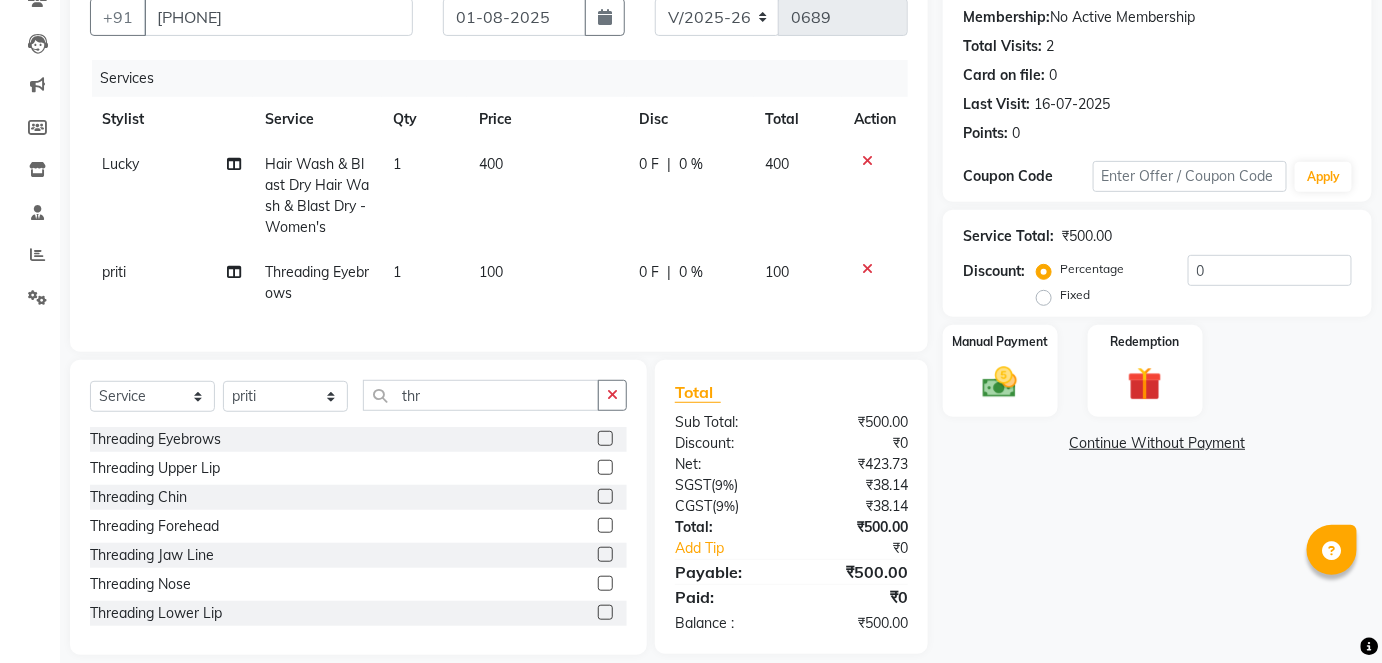 click 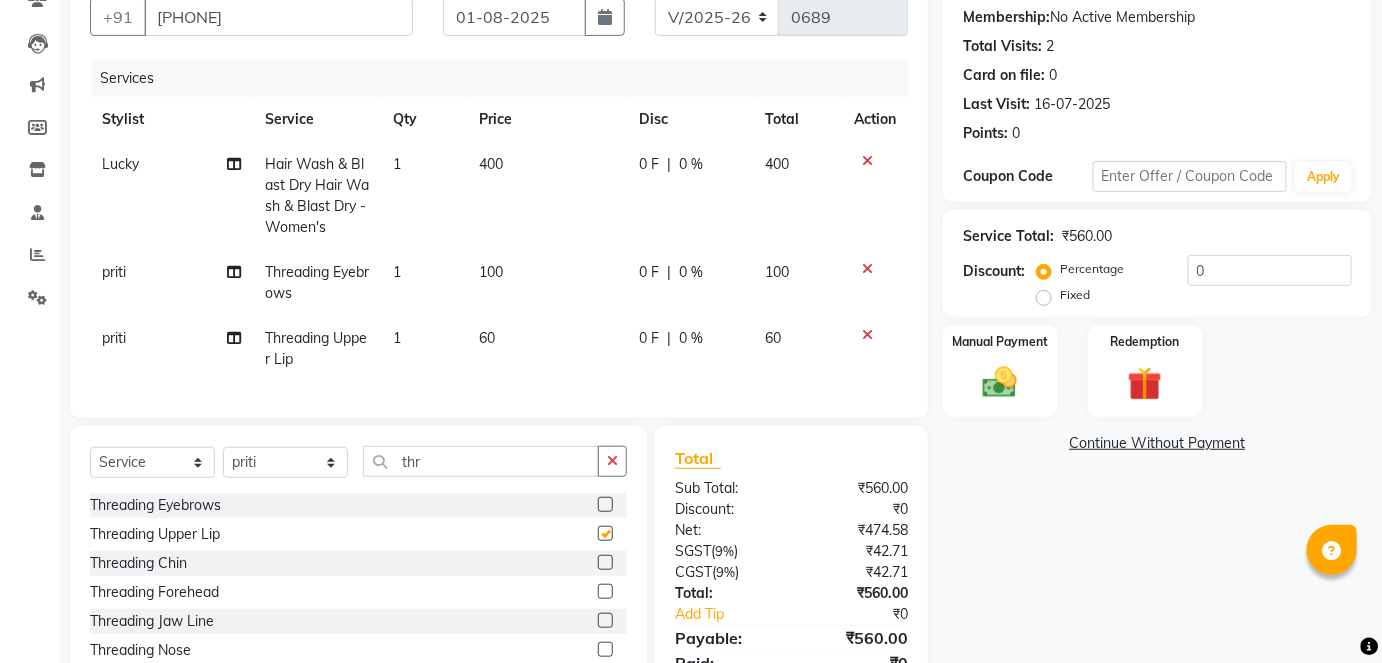 checkbox on "false" 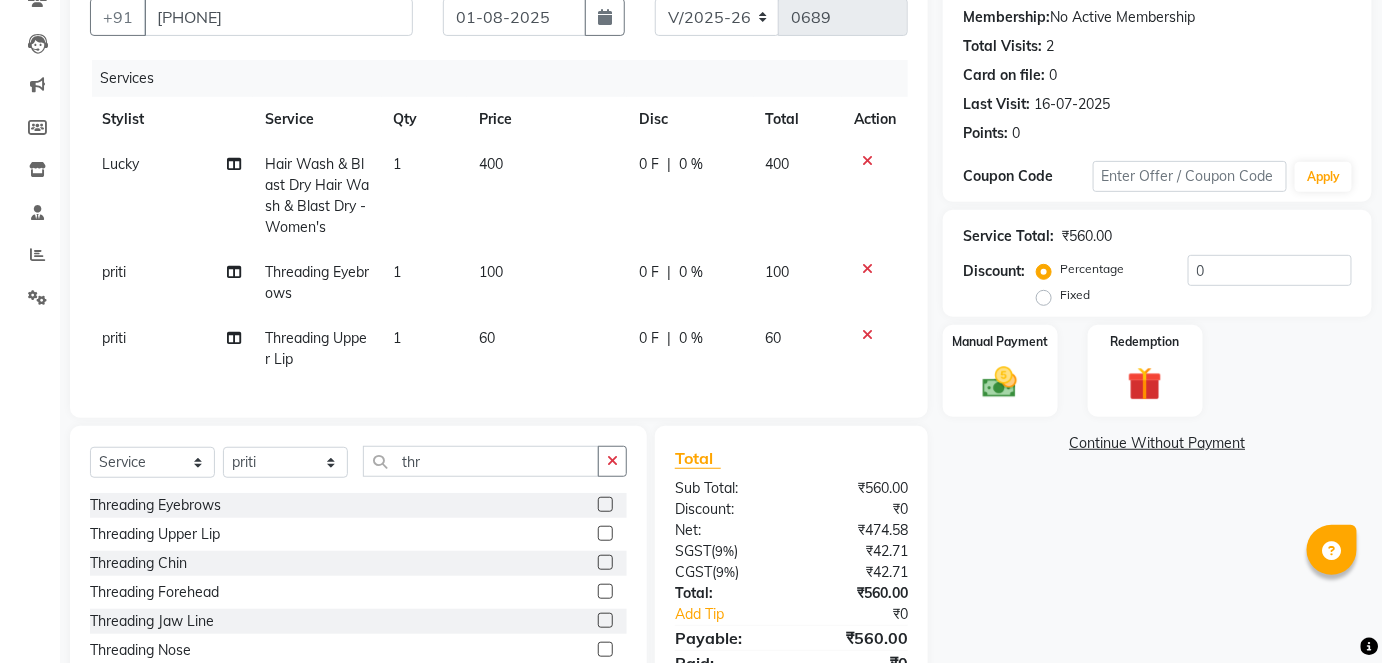 click 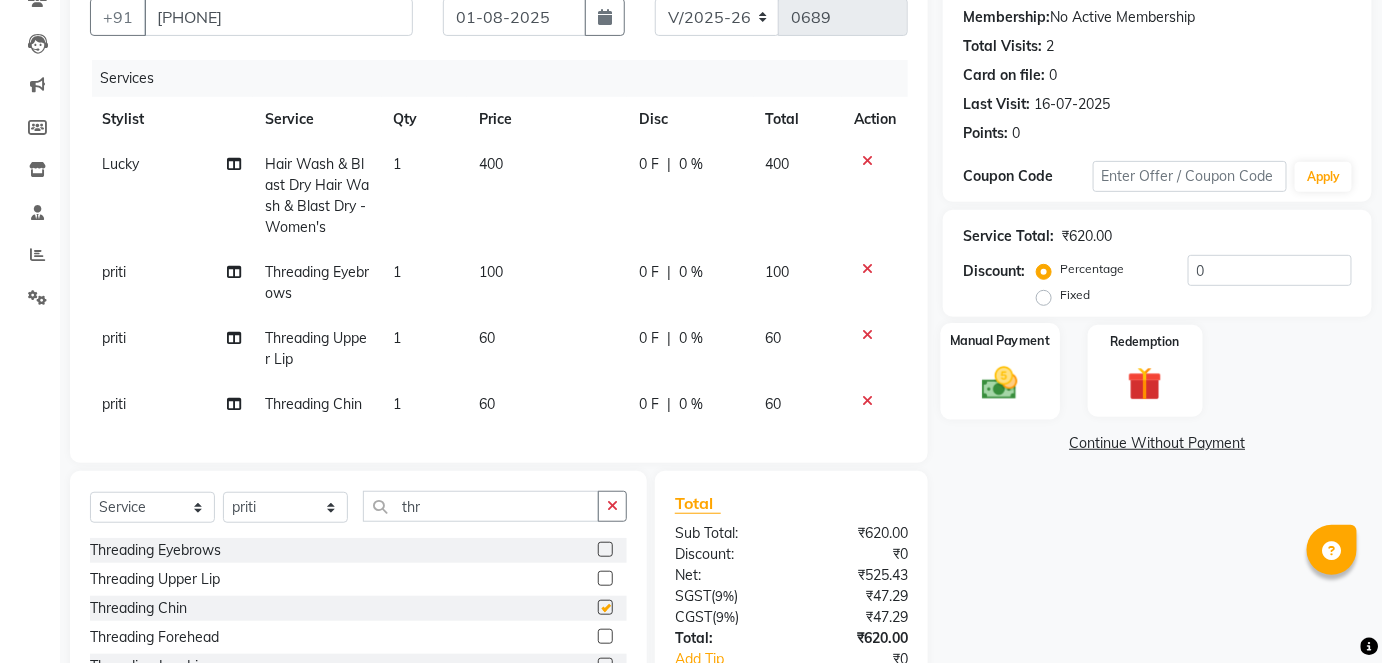 checkbox on "false" 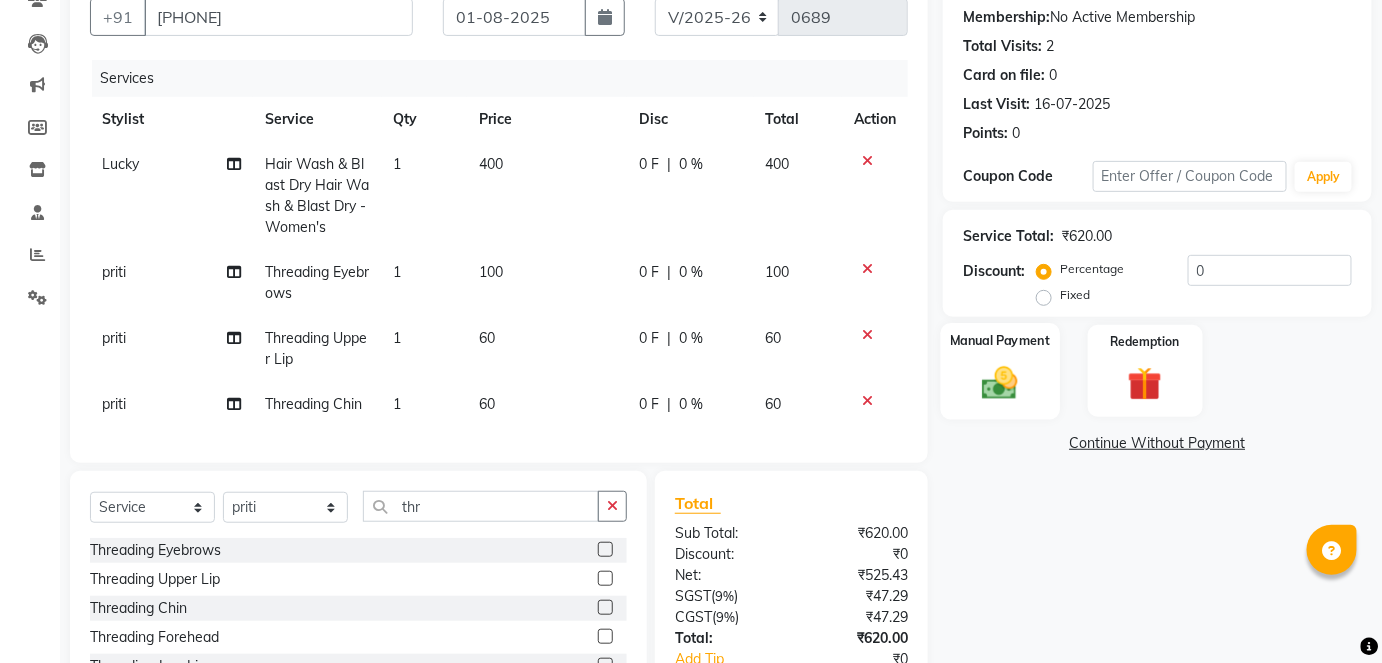 click 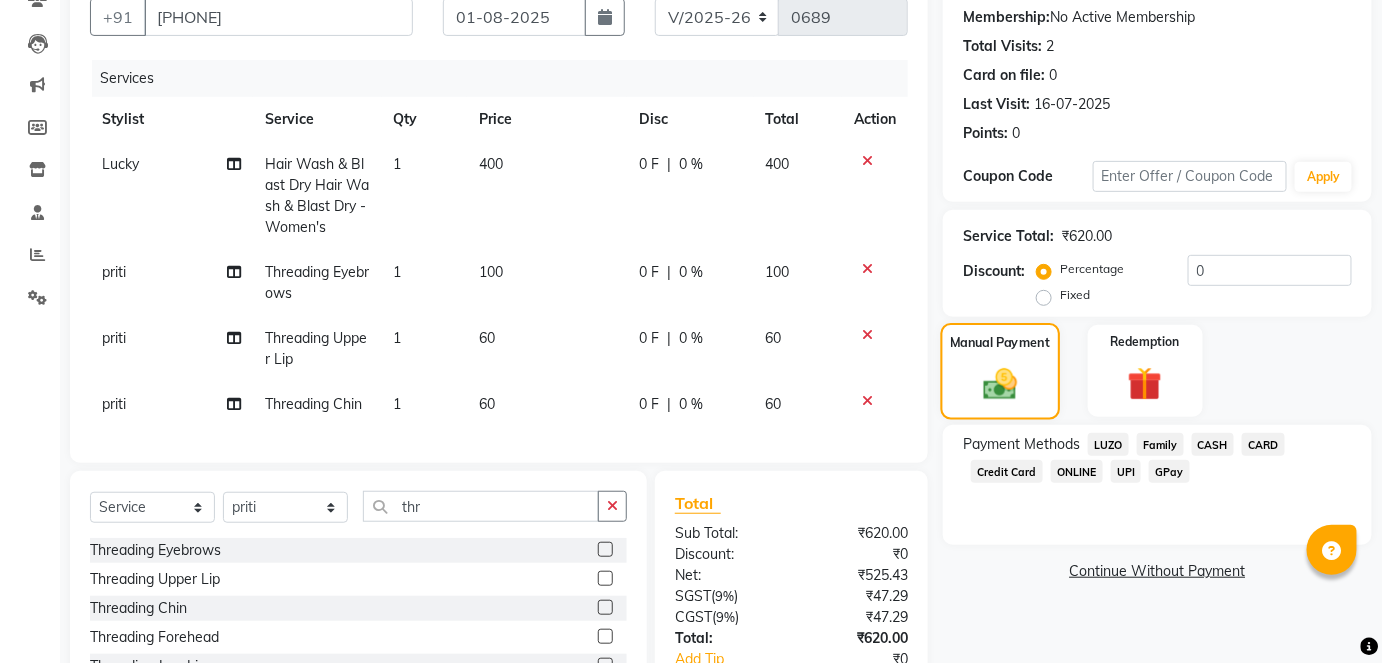 scroll, scrollTop: 0, scrollLeft: 0, axis: both 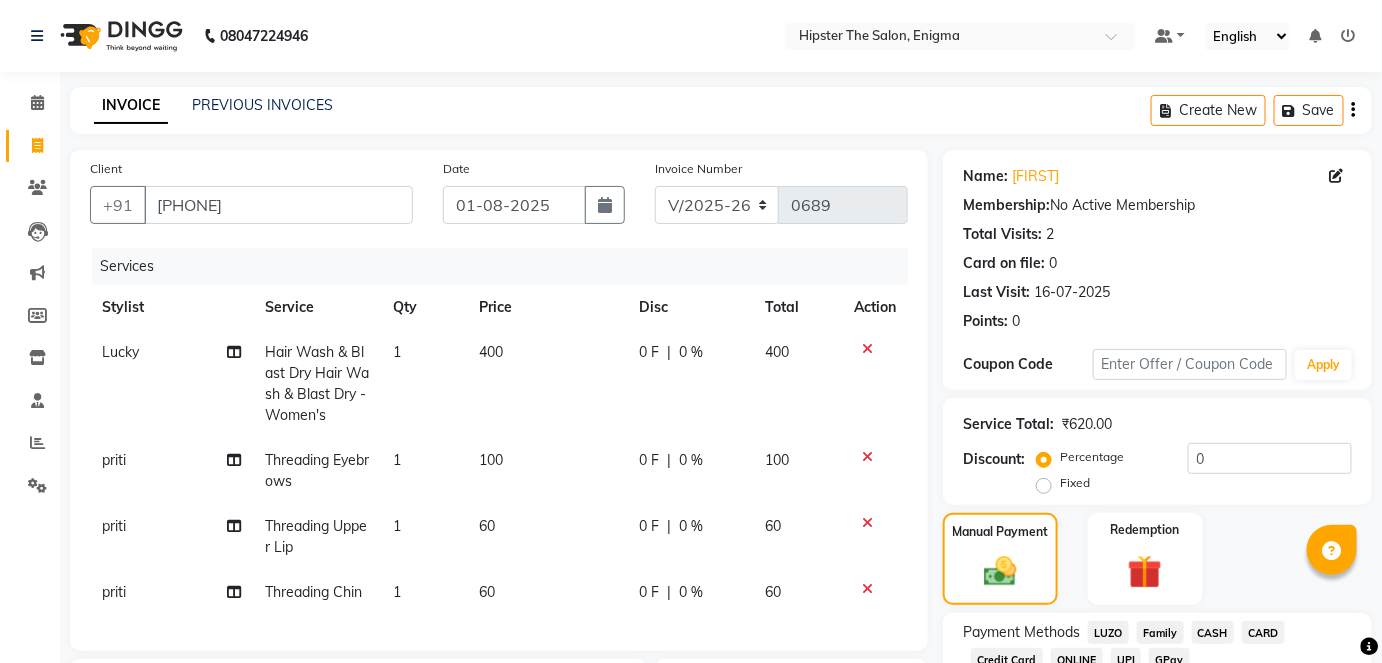 click 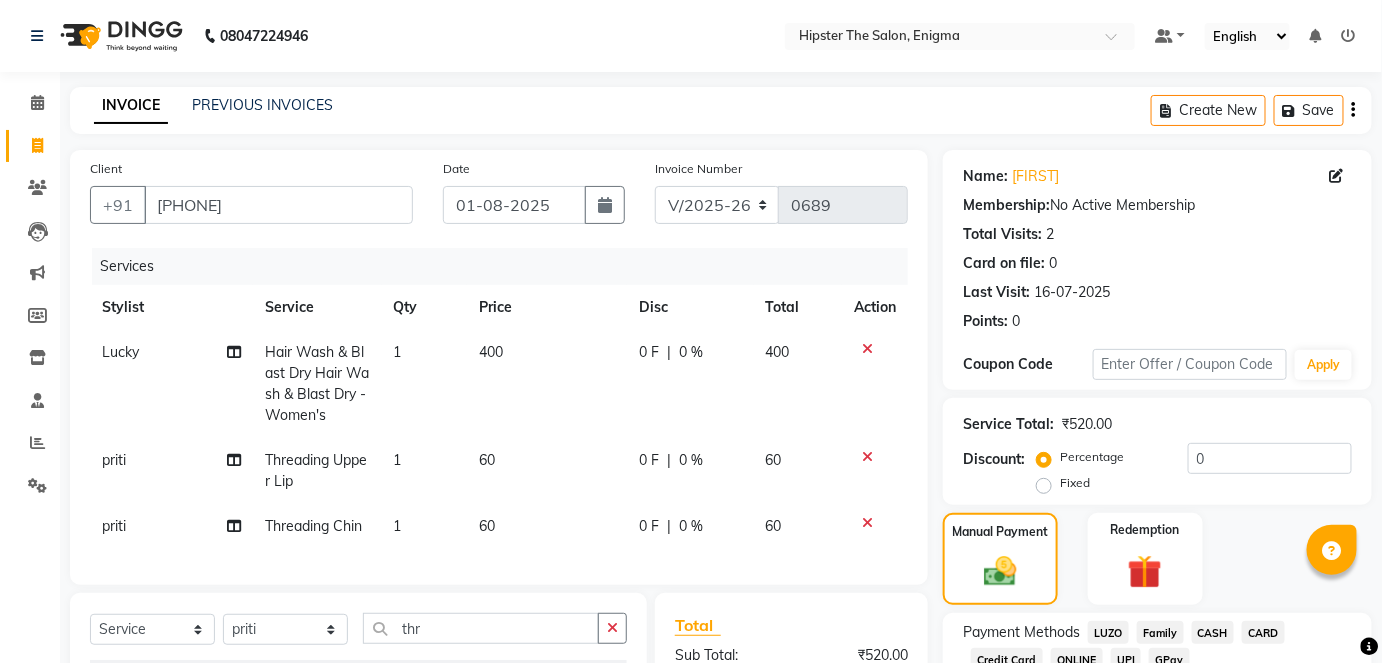 click 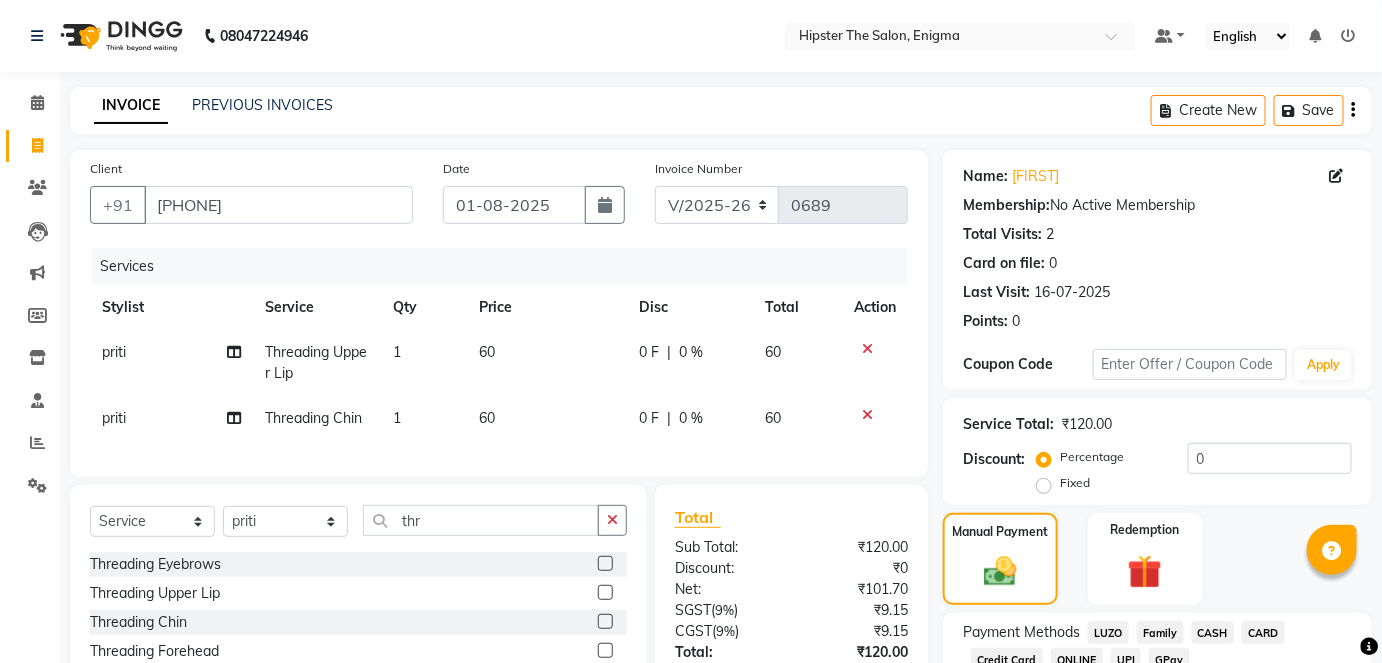 click 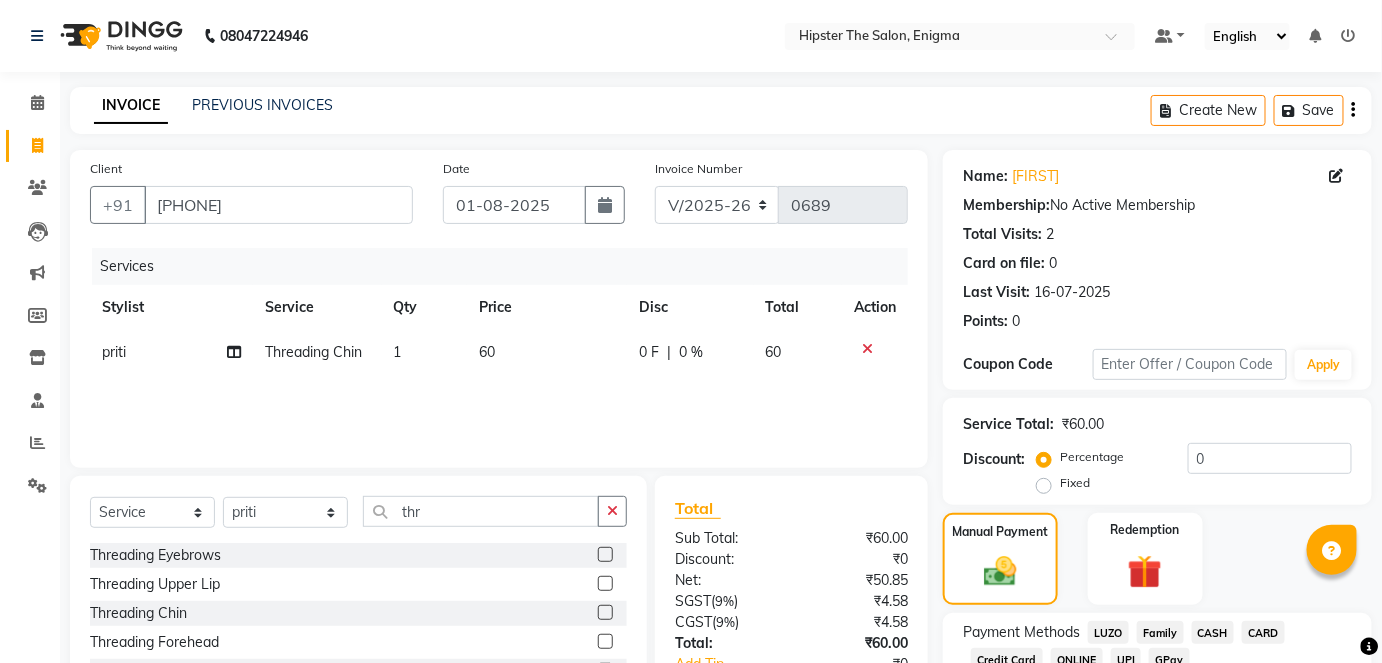 click 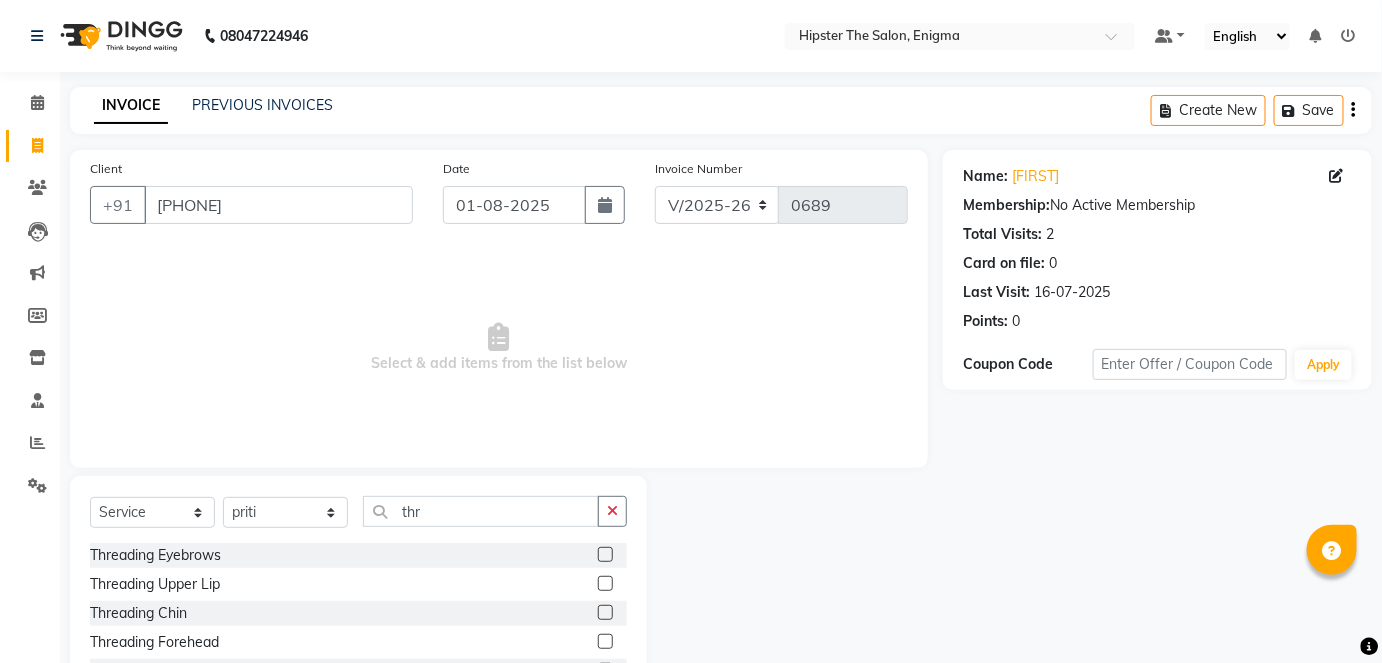 drag, startPoint x: 610, startPoint y: 501, endPoint x: 298, endPoint y: 504, distance: 312.01443 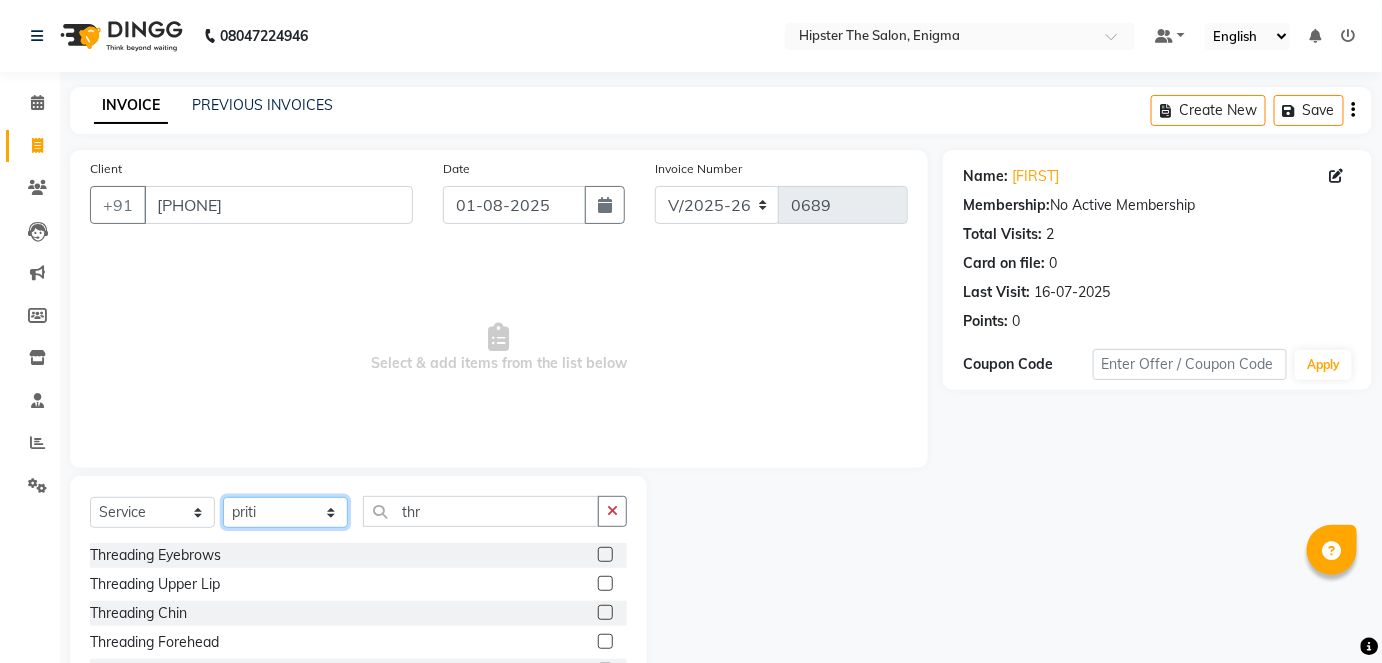 click on "Select Stylist [NAME] [NAME] [NAME] [NAME] [NAME] [NAME] [NAME] [NAME] [NAME] [NAME] [NAME] [NAME] [NAME] [NAME] [NAME] [NAME] [NAME] [NAME] [NAME] [NAME] [NAME] [NAME] [NAME] [NAME] [NAME] [NAME] [NAME] [NAME] [NAME] [NAME] [NAME] [NAME] [NAME]" 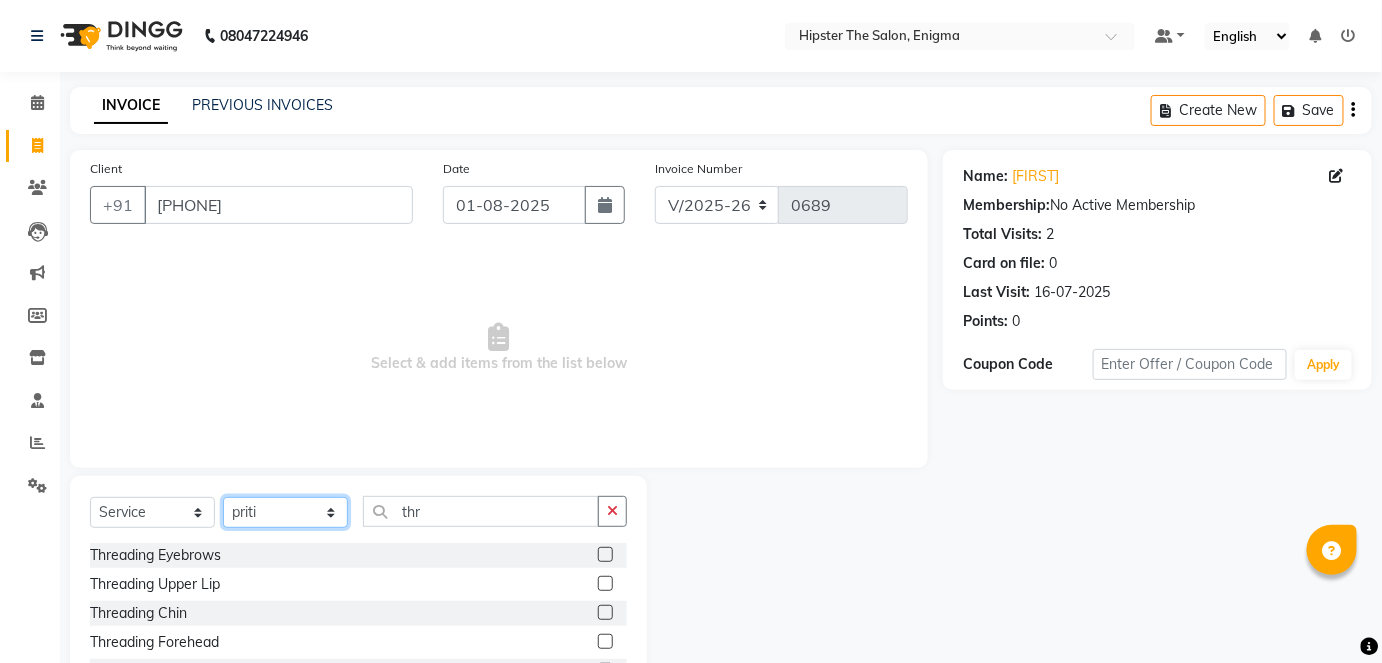 select on "27612" 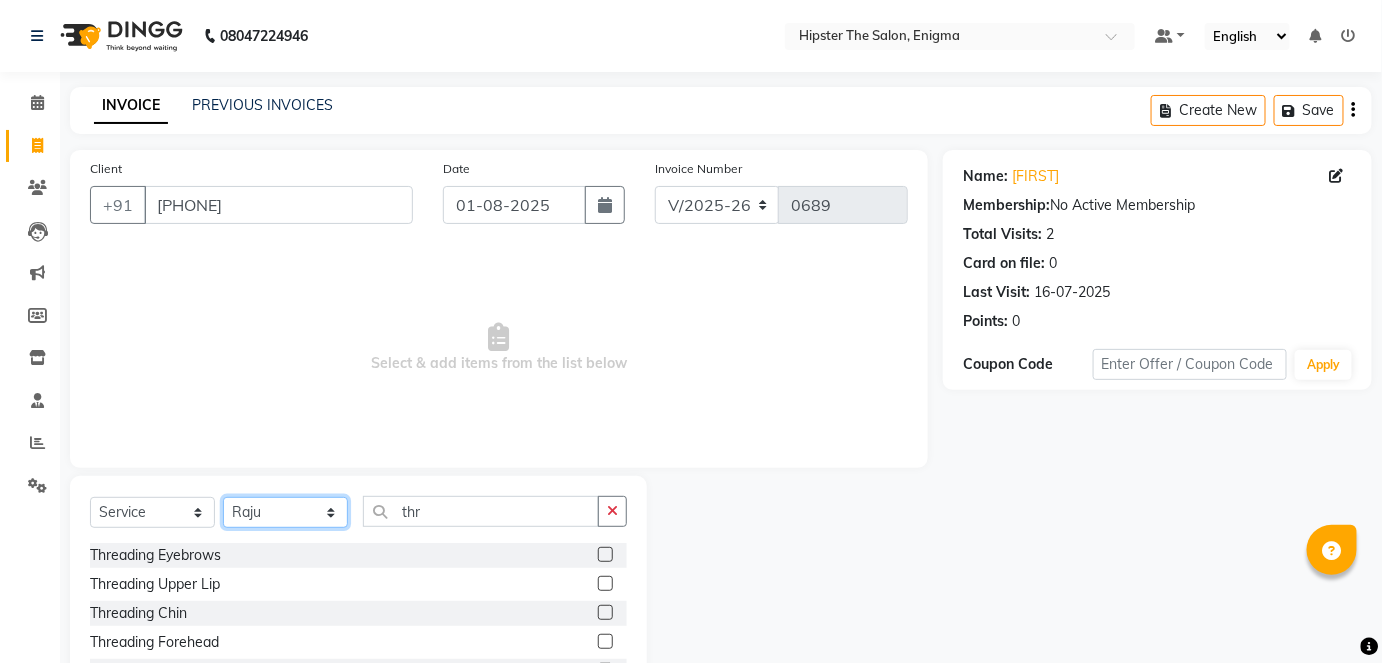 click on "Select Stylist [NAME] [NAME] [NAME] [NAME] [NAME] [NAME] [NAME] [NAME] [NAME] [NAME] [NAME] [NAME] [NAME] [NAME] [NAME] [NAME] [NAME] [NAME] [NAME] [NAME] [NAME] [NAME] [NAME] [NAME] [NAME] [NAME] [NAME] [NAME] [NAME] [NAME] [NAME] [NAME] [NAME]" 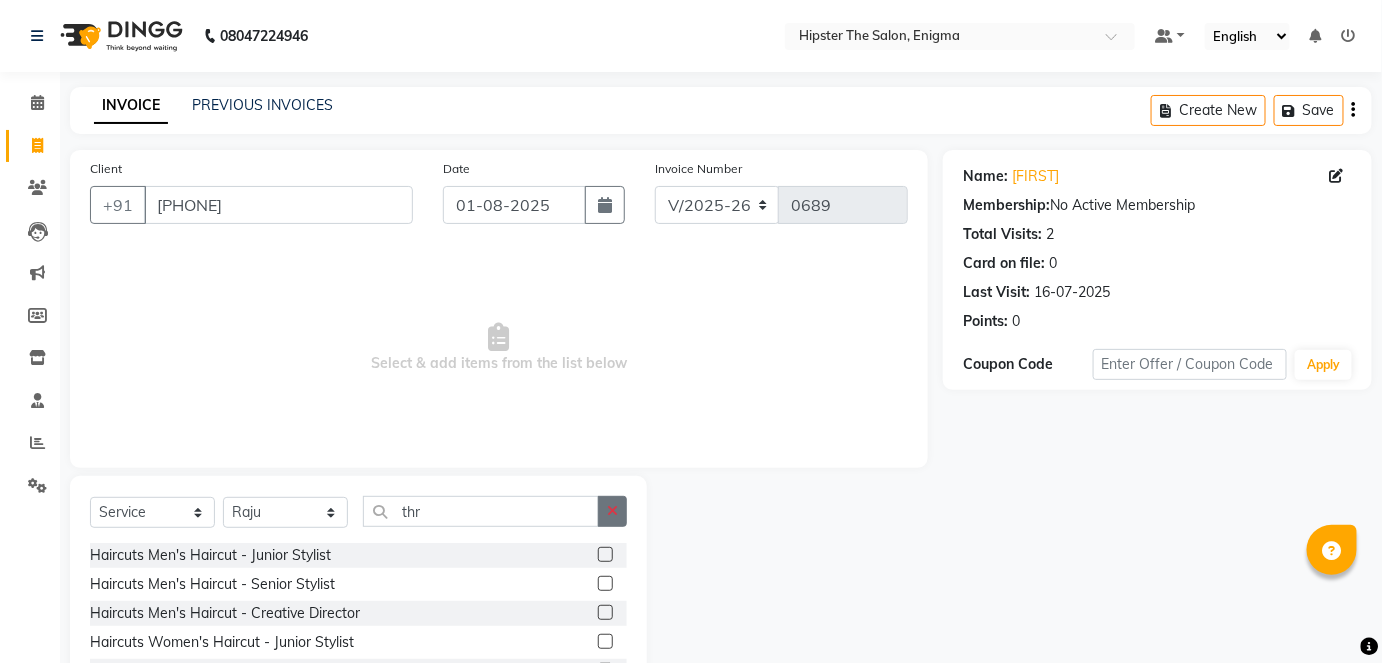 click 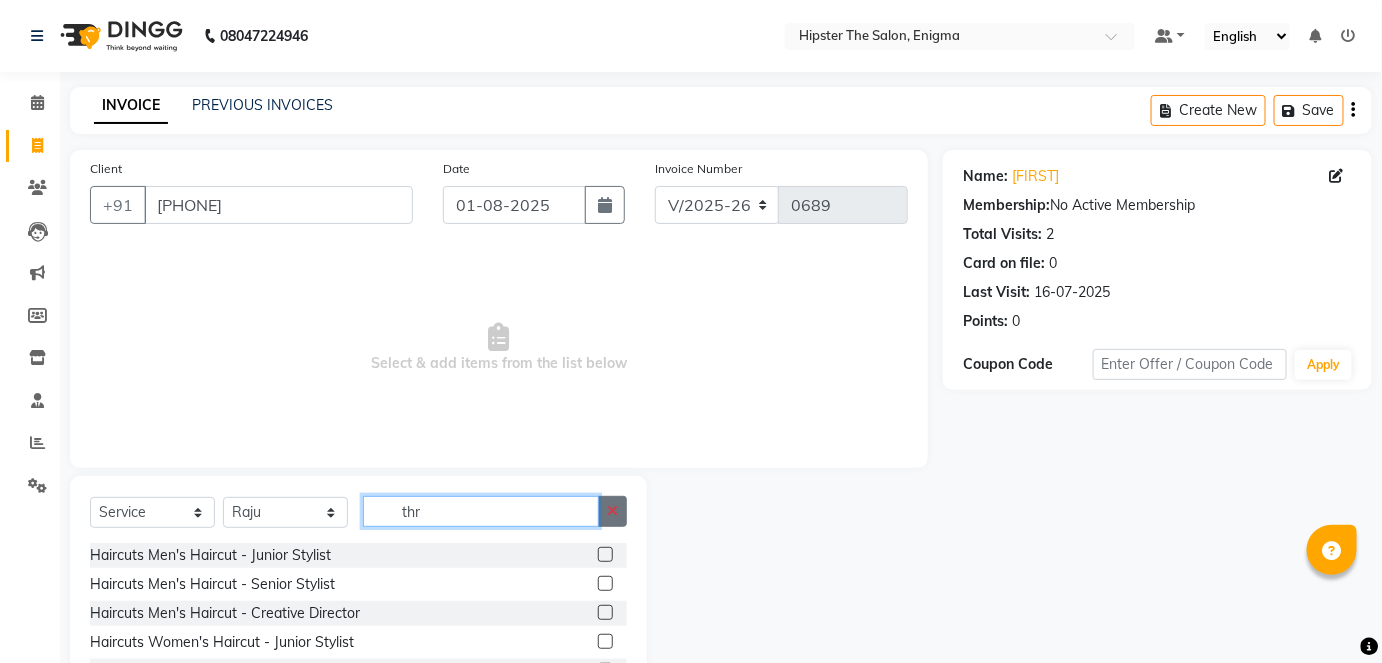 type 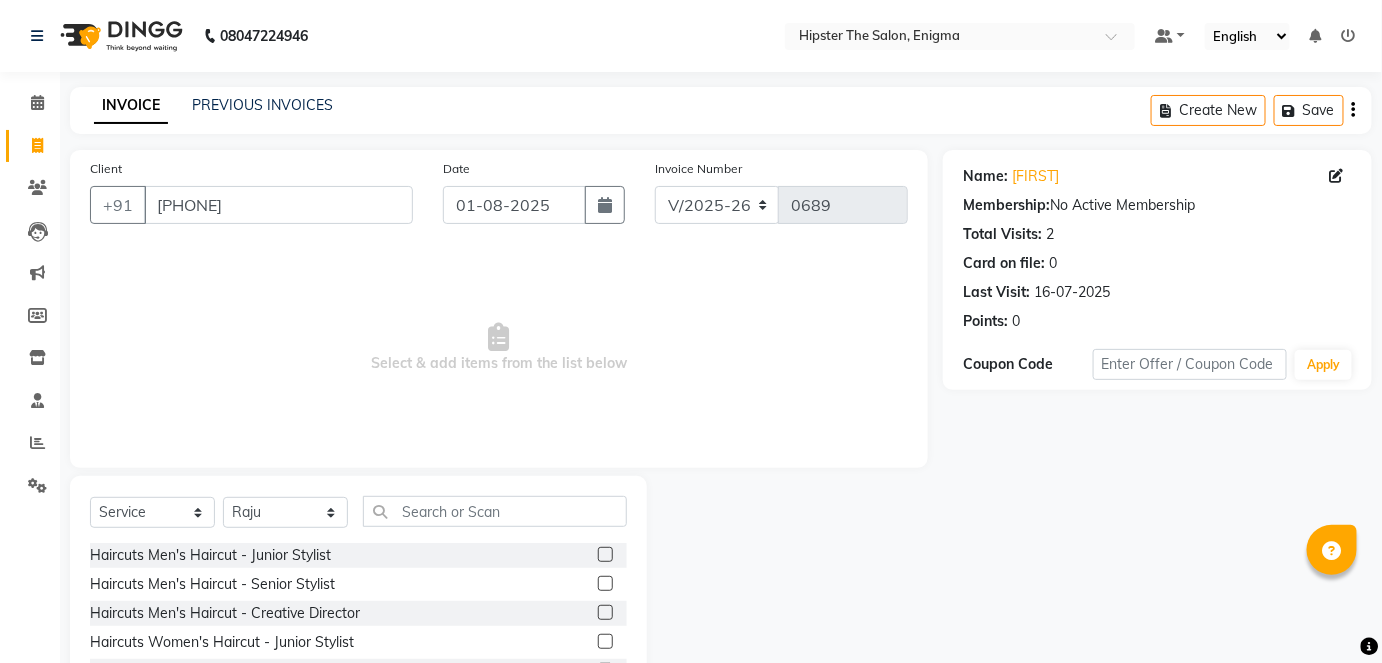 click 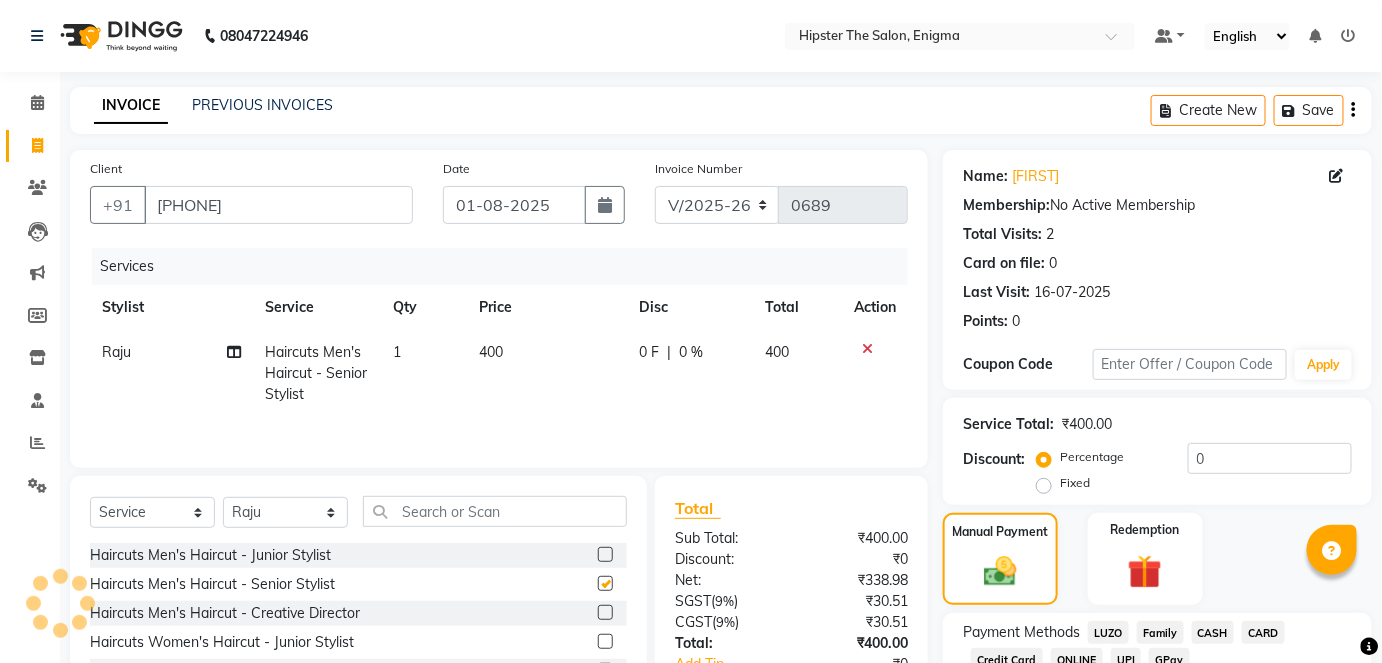 checkbox on "false" 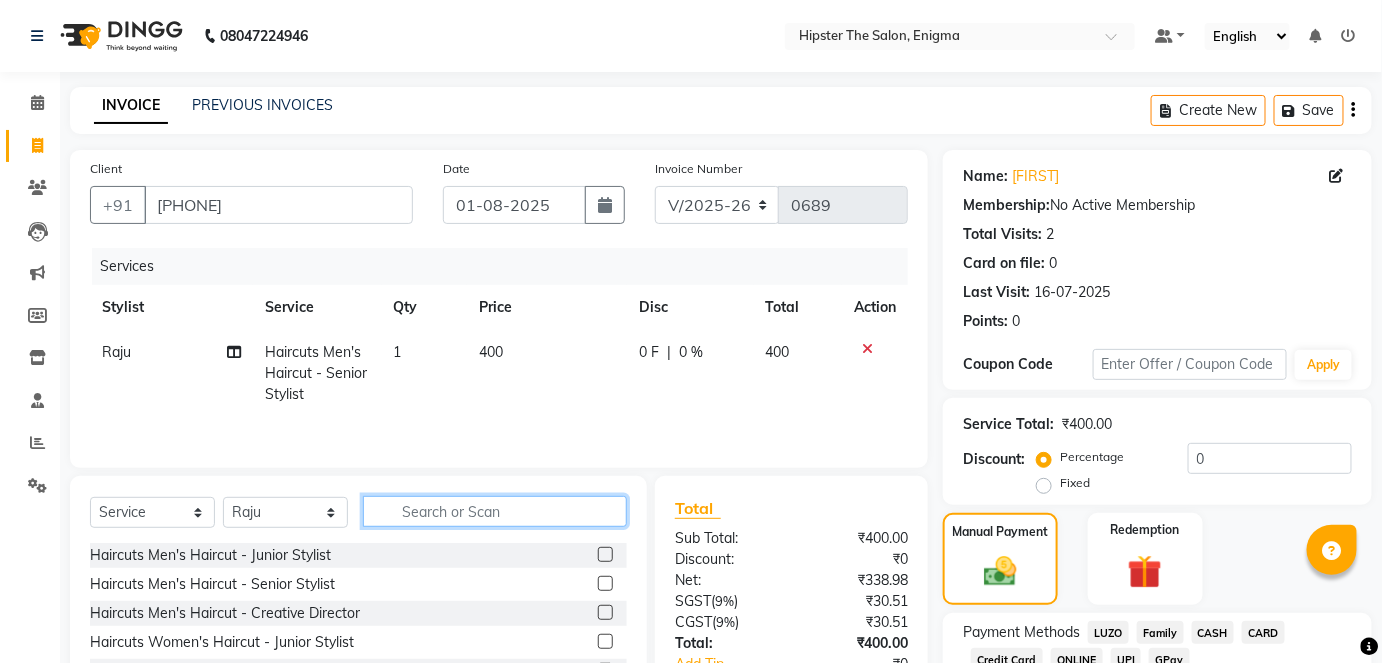 click 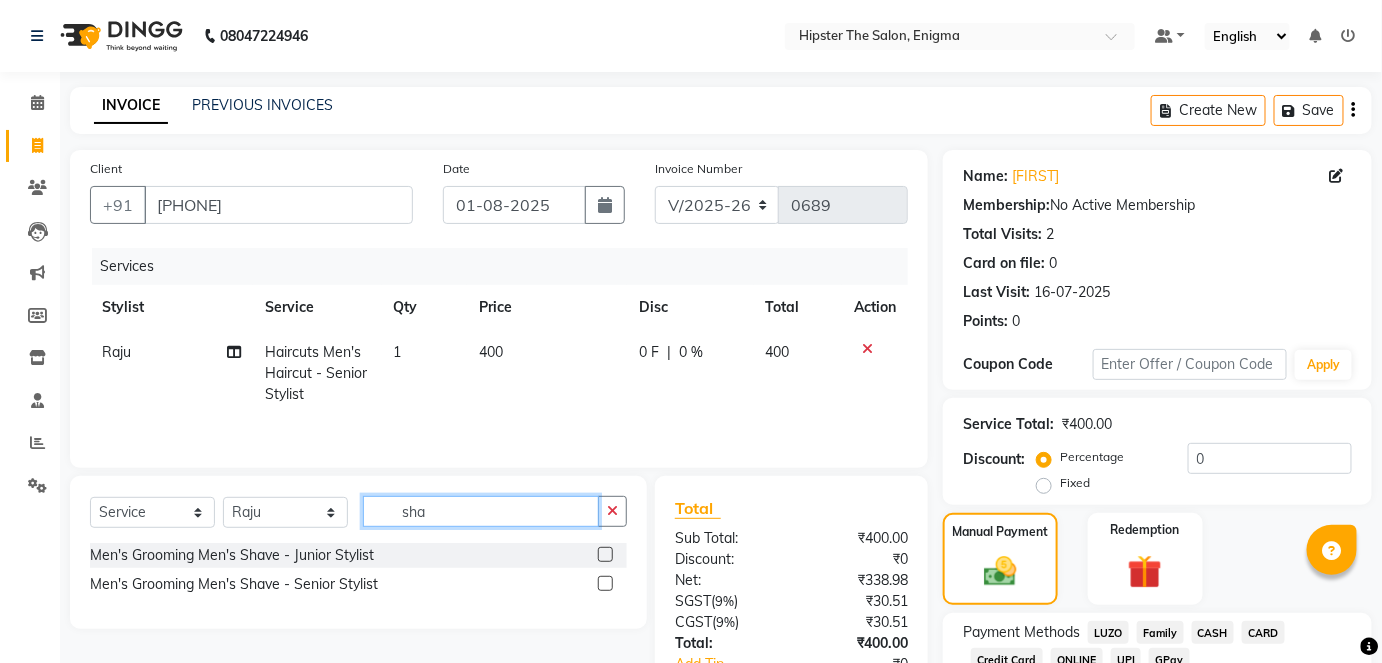 type on "sha" 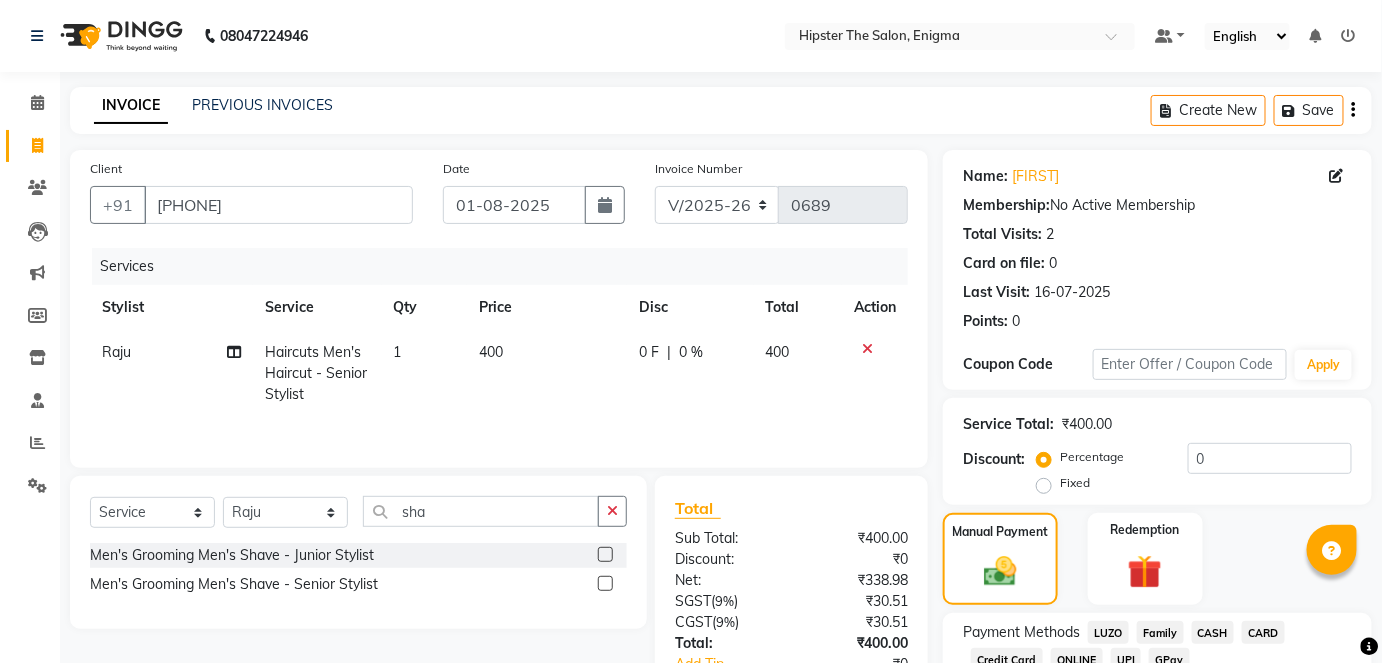 click 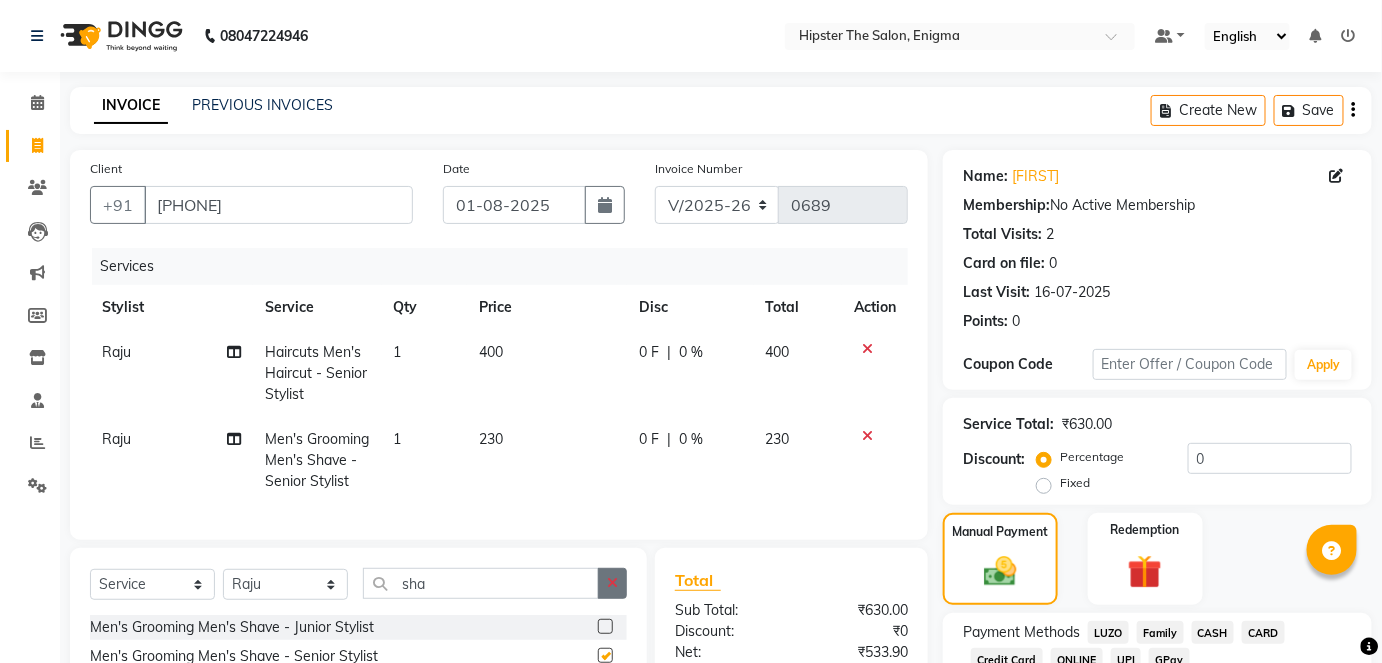 checkbox on "false" 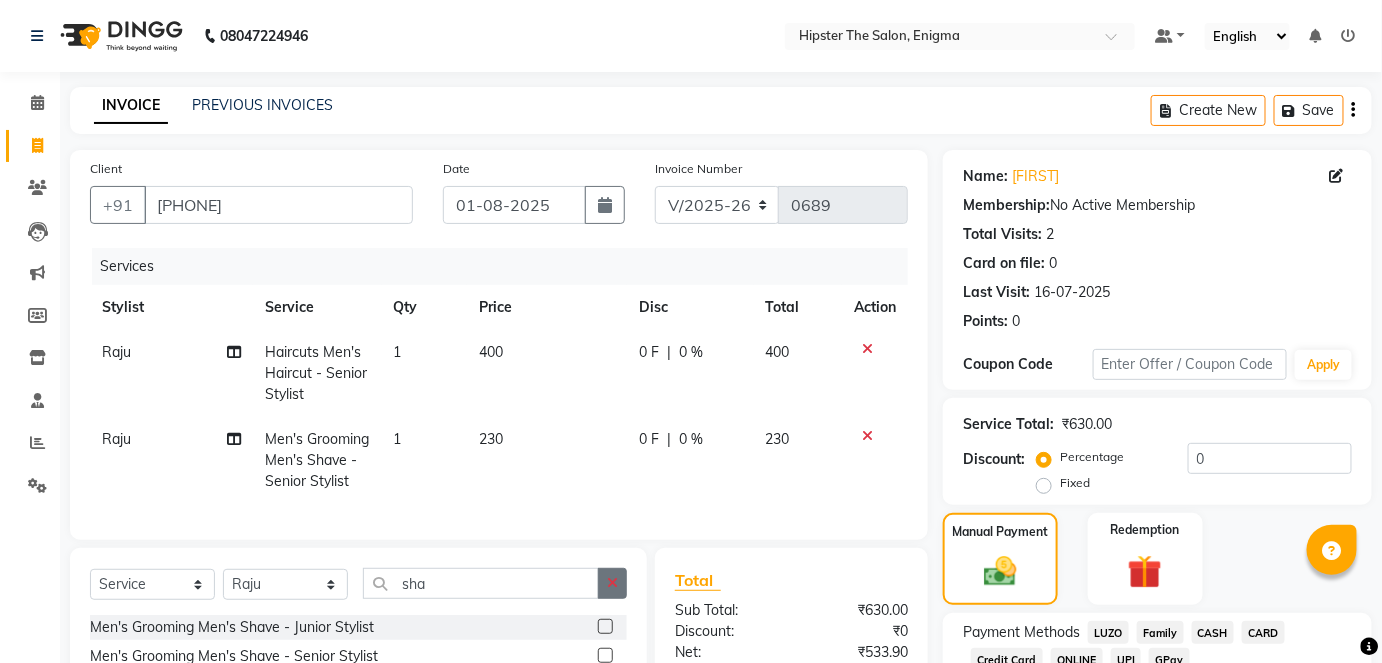 click 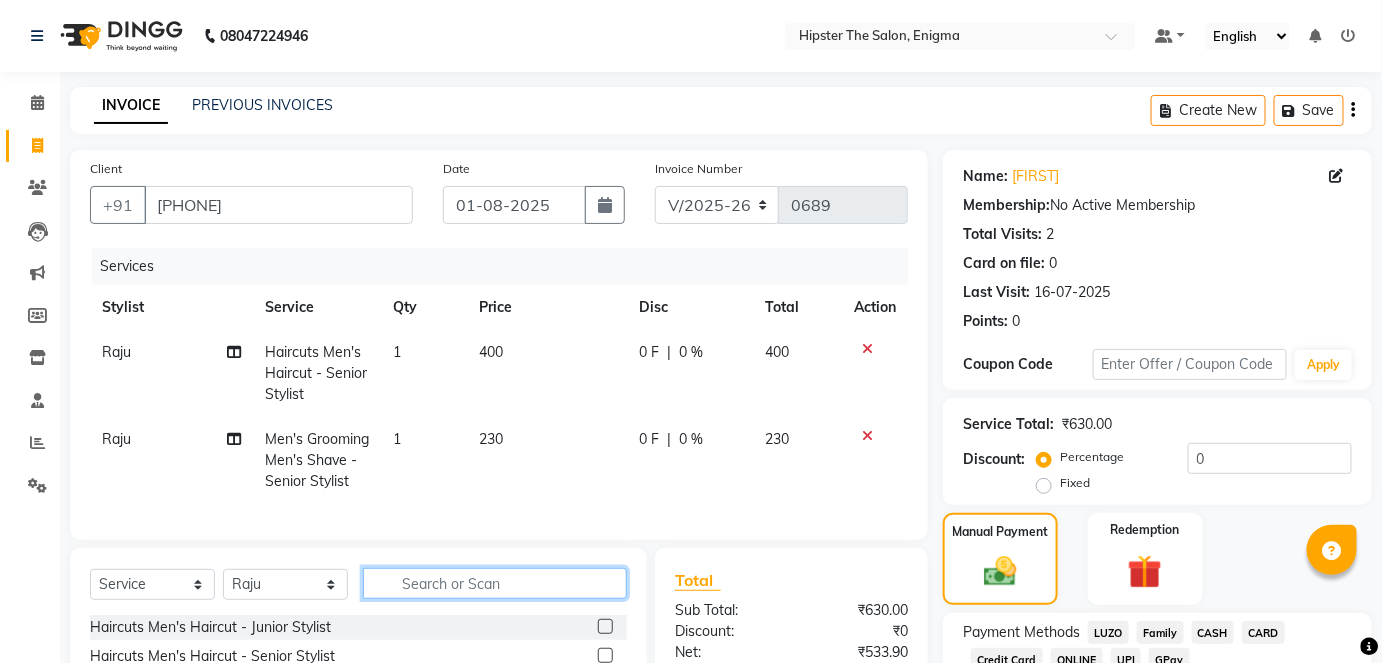 scroll, scrollTop: 109, scrollLeft: 0, axis: vertical 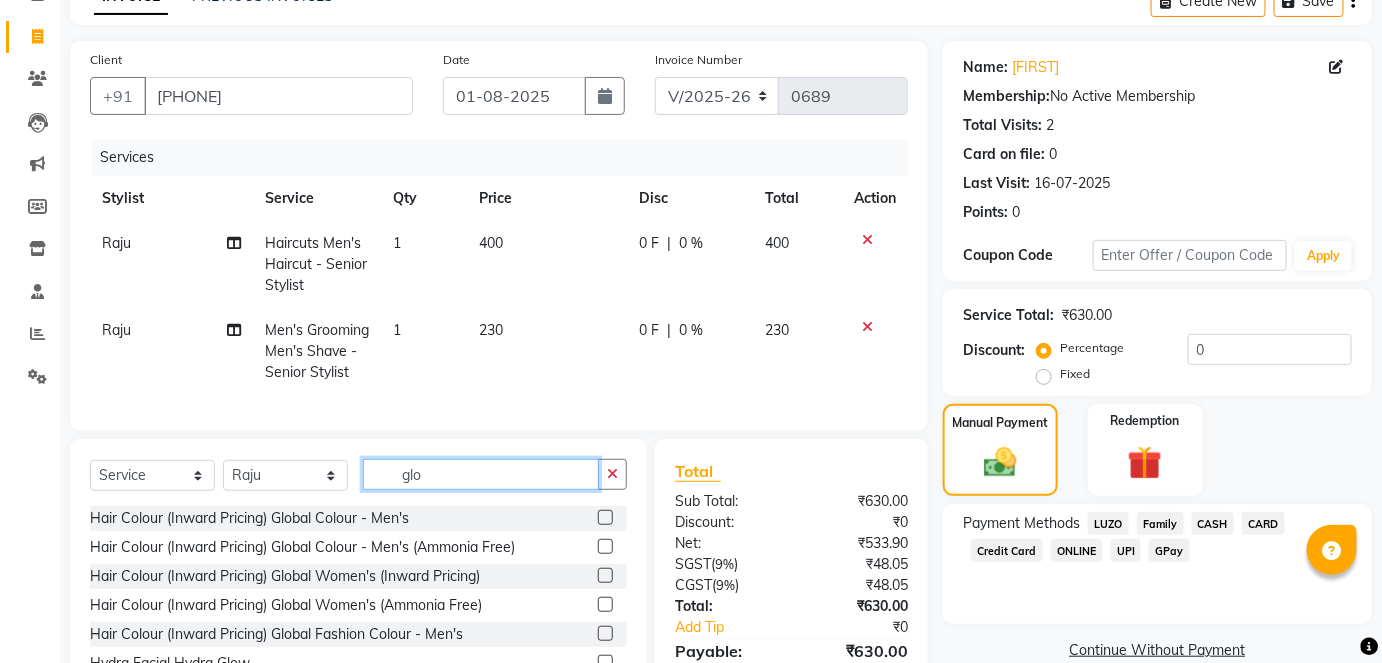 type on "glo" 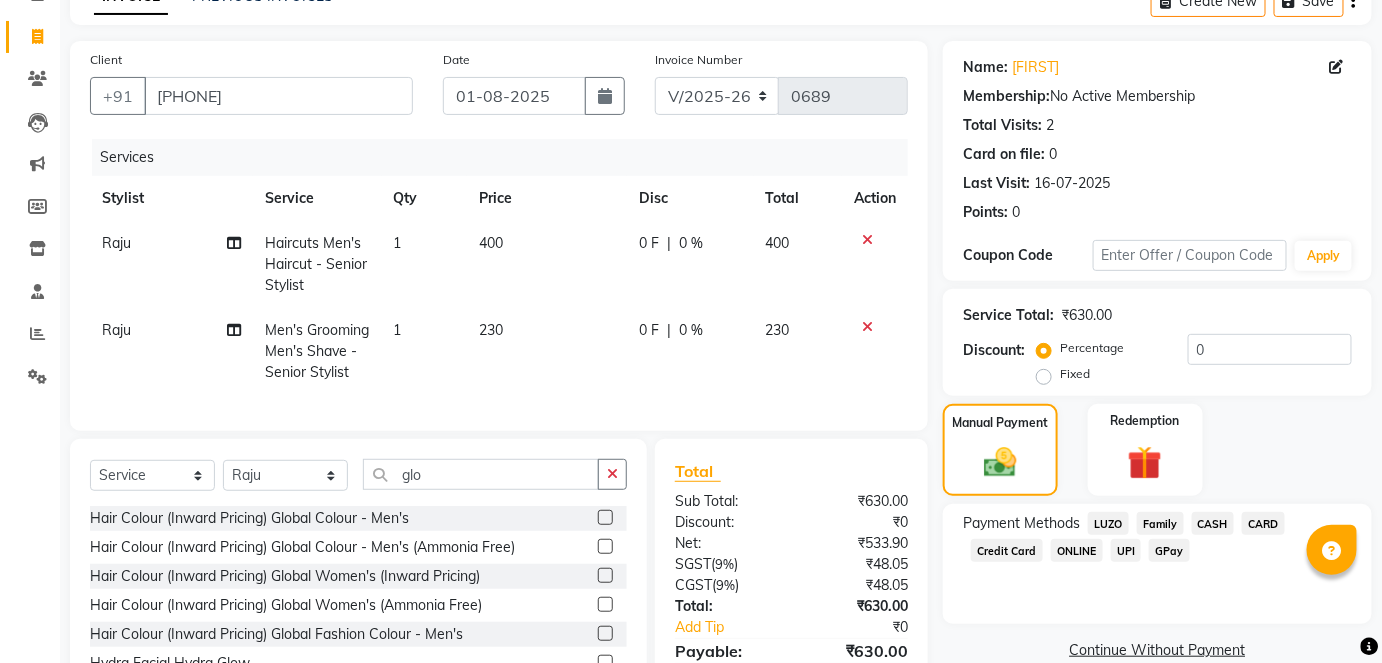 click 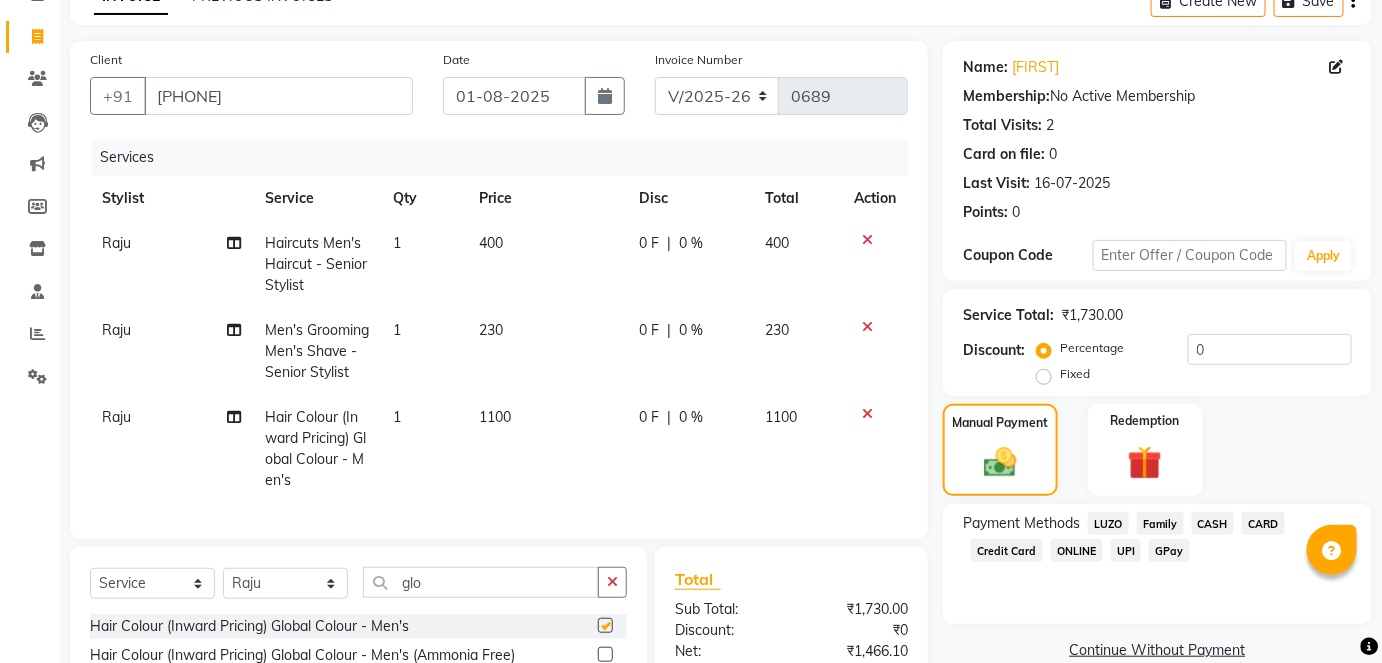 checkbox on "false" 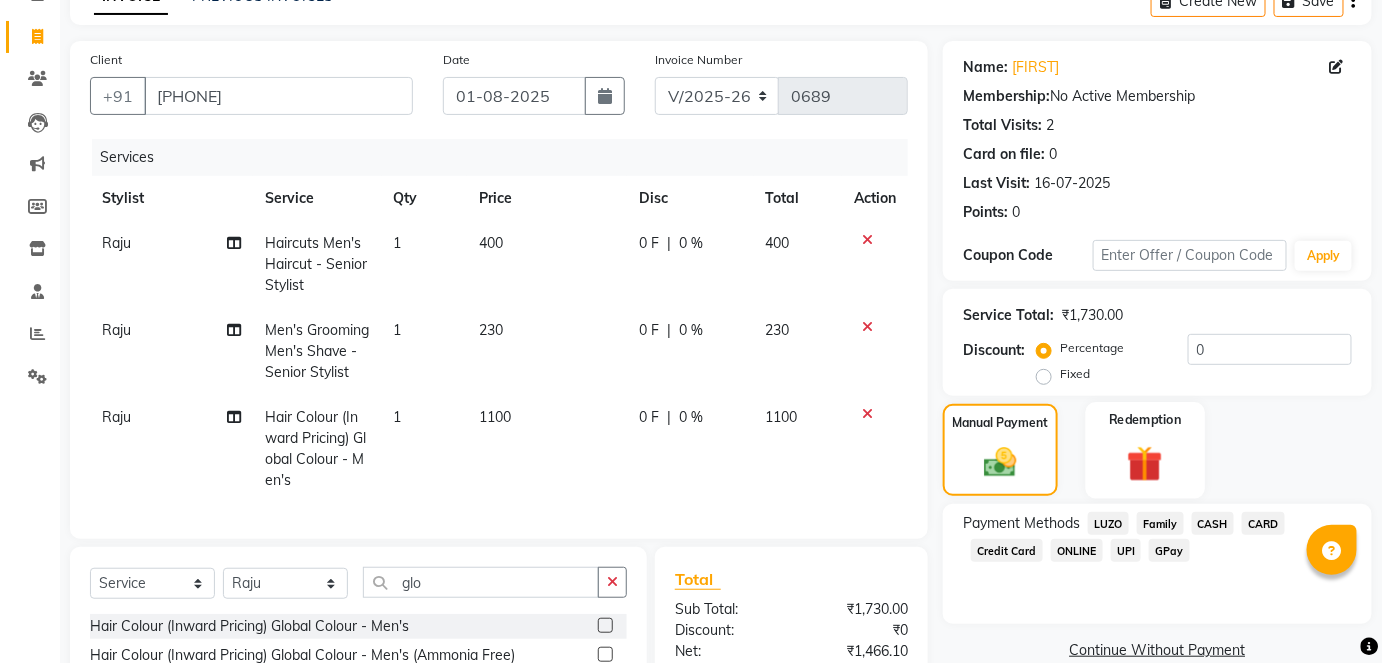 scroll, scrollTop: 298, scrollLeft: 0, axis: vertical 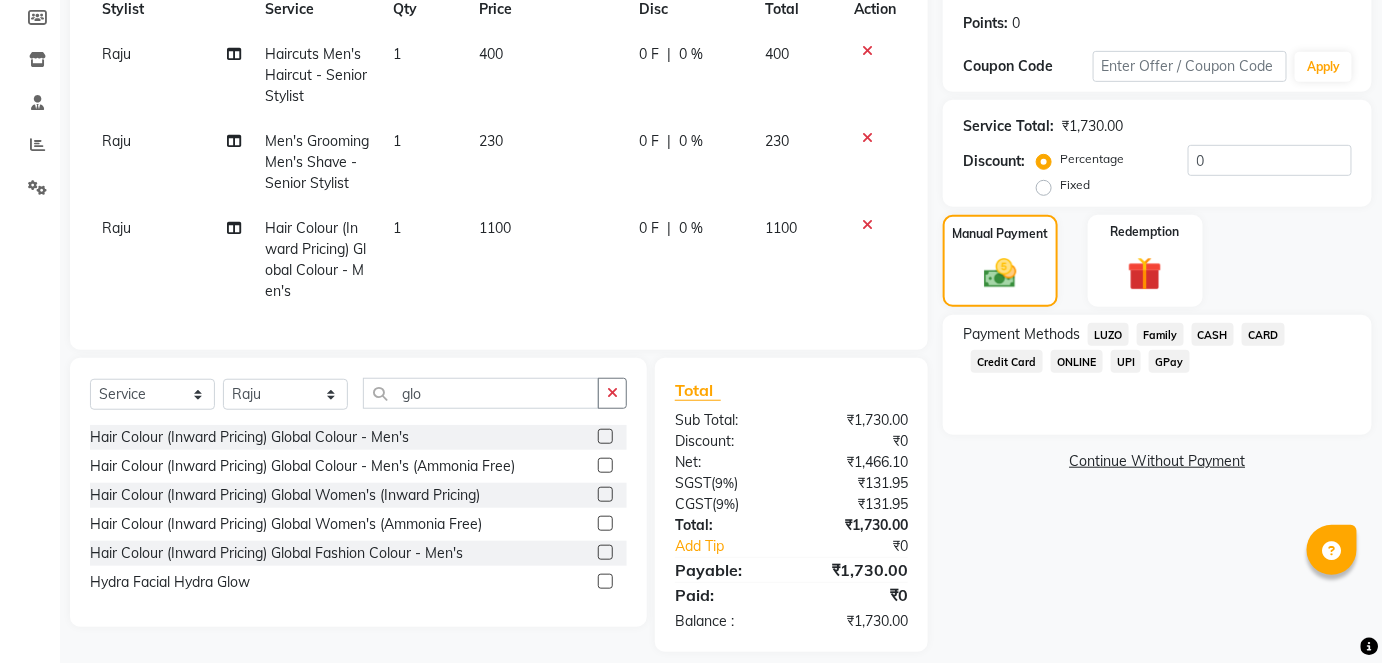 click on "GPay" 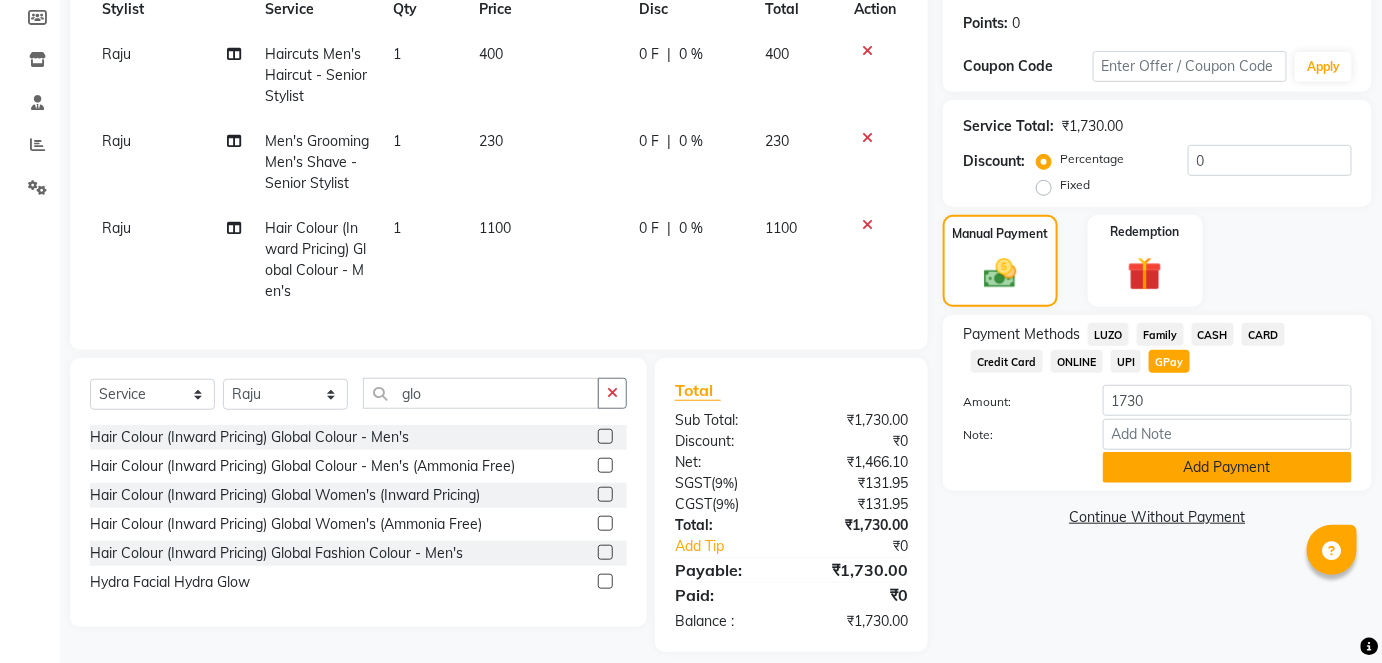 click on "Add Payment" 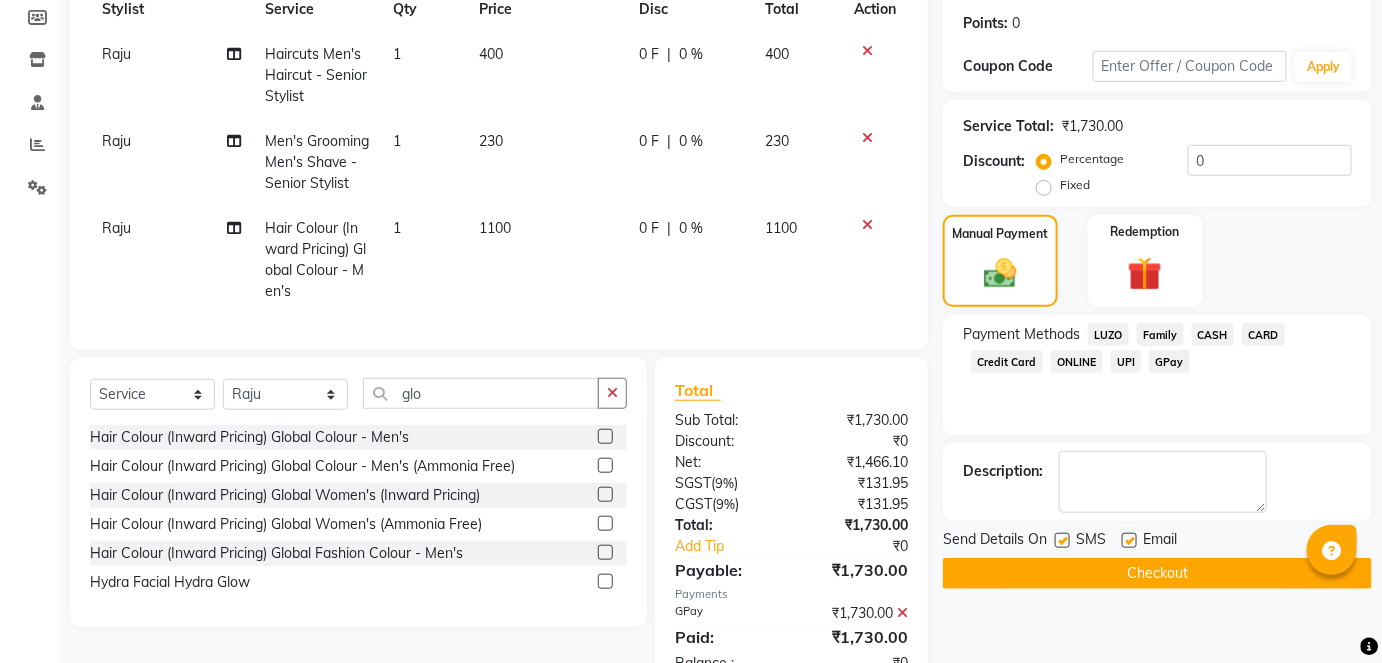 scroll, scrollTop: 371, scrollLeft: 0, axis: vertical 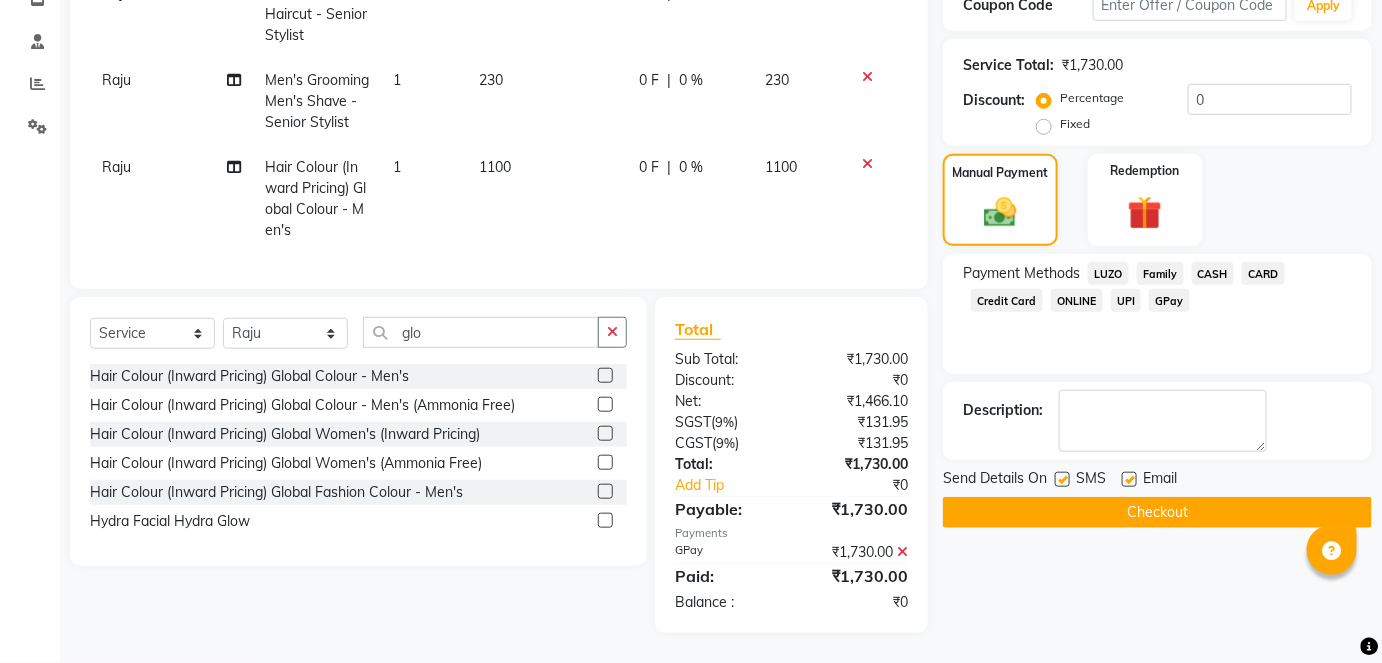 click on "Checkout" 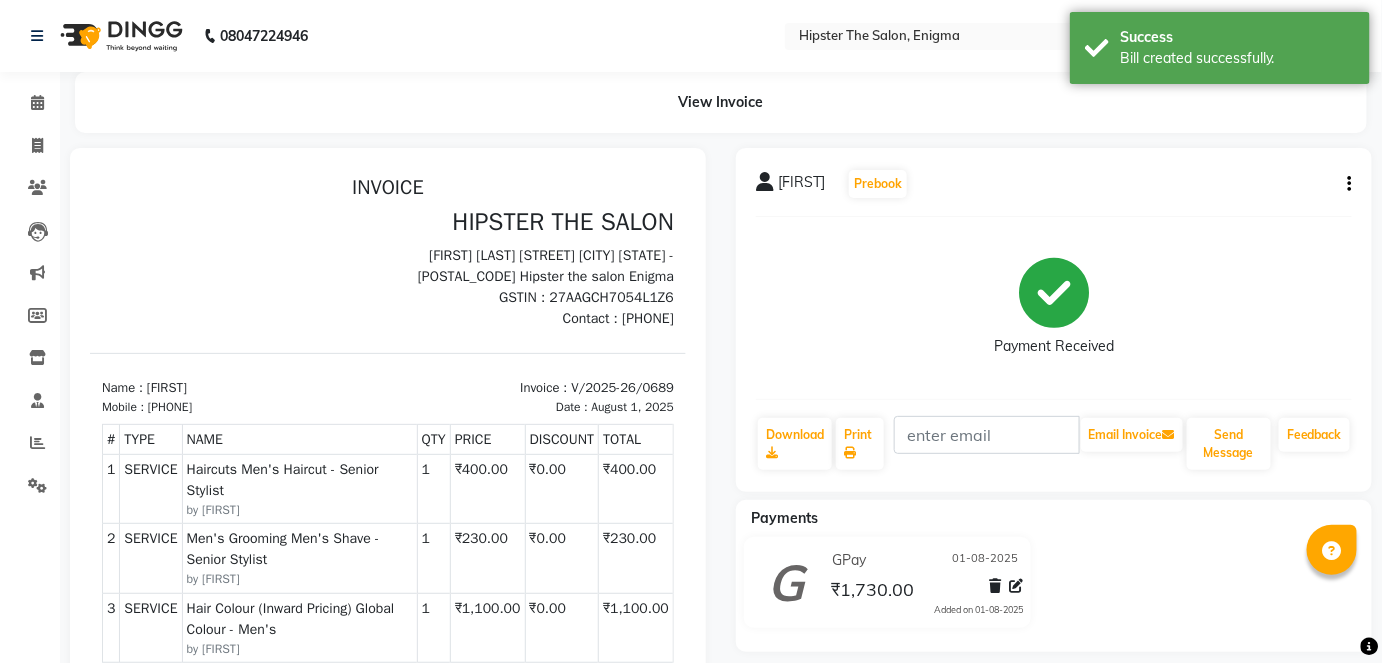 scroll, scrollTop: 0, scrollLeft: 0, axis: both 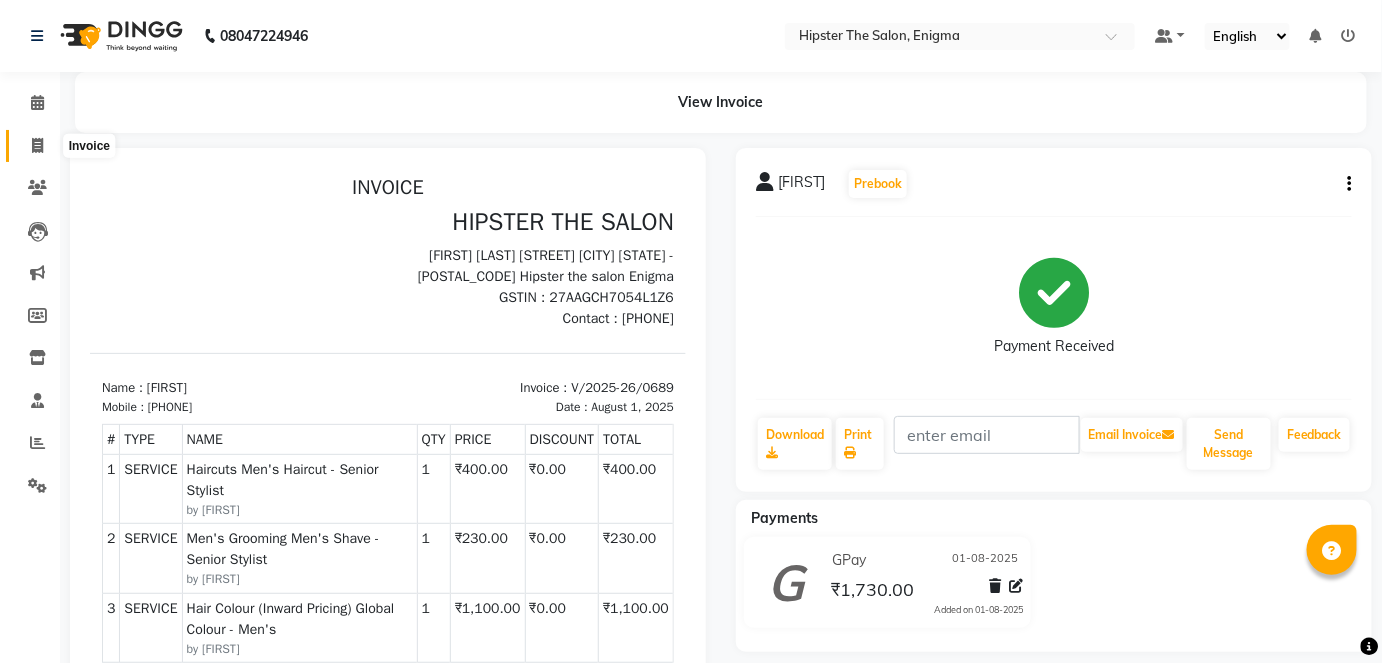 click 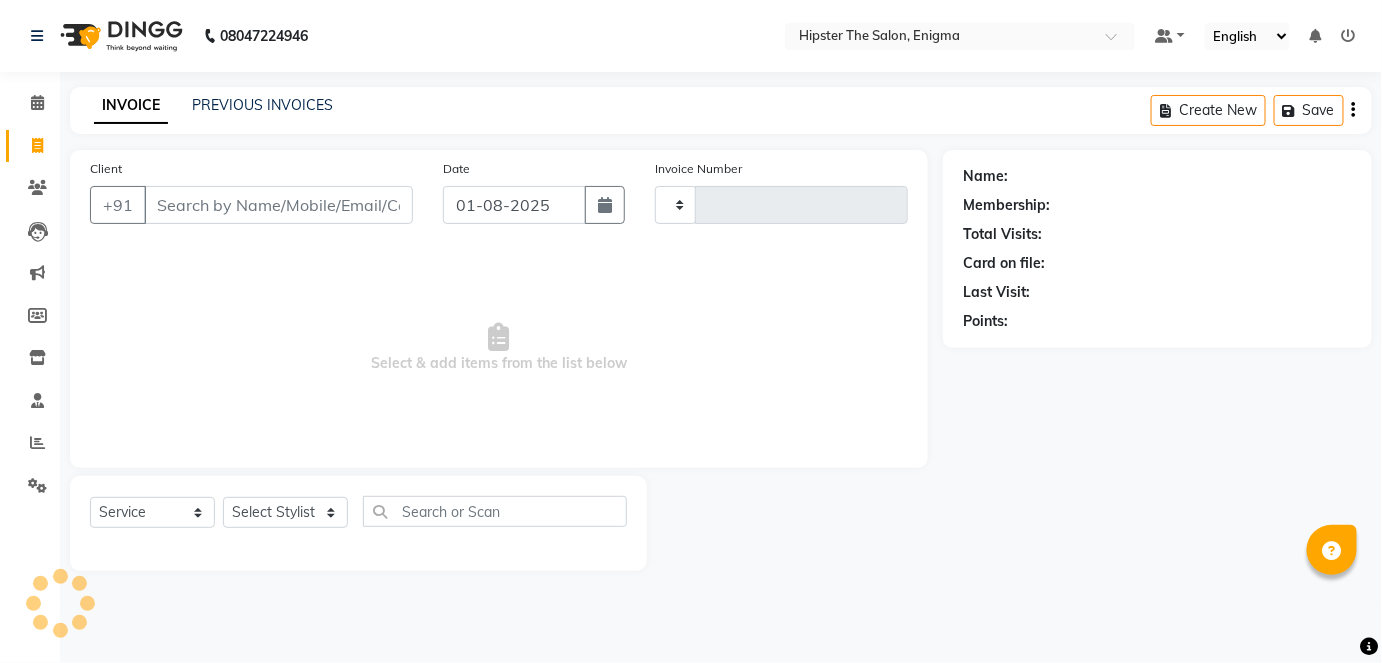type on "0690" 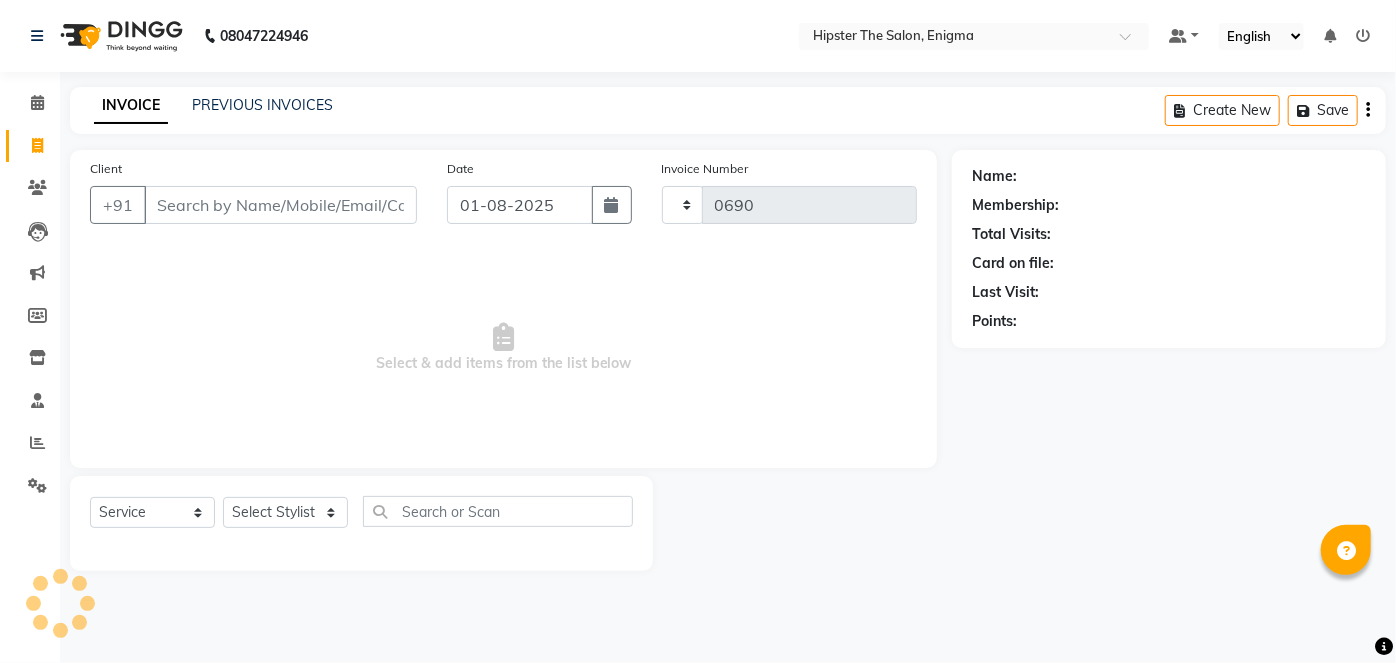 select on "4468" 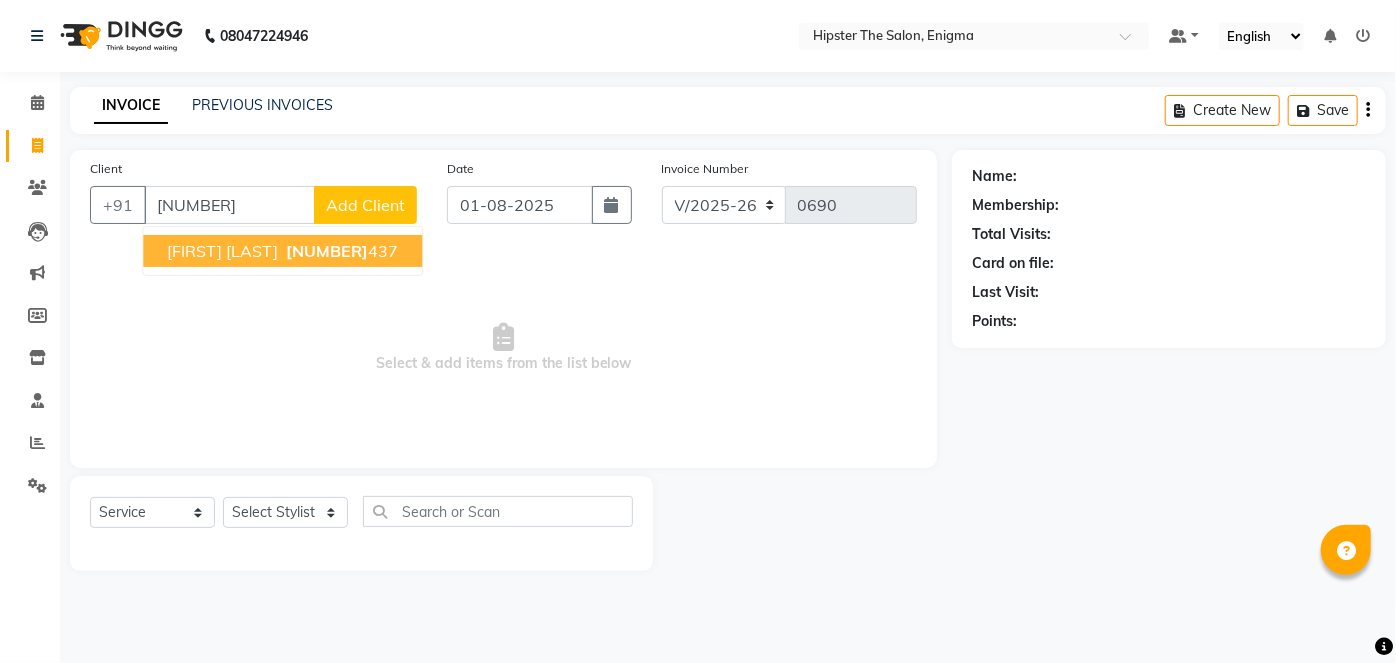 click on "[FIRST] [LAST]" at bounding box center [222, 251] 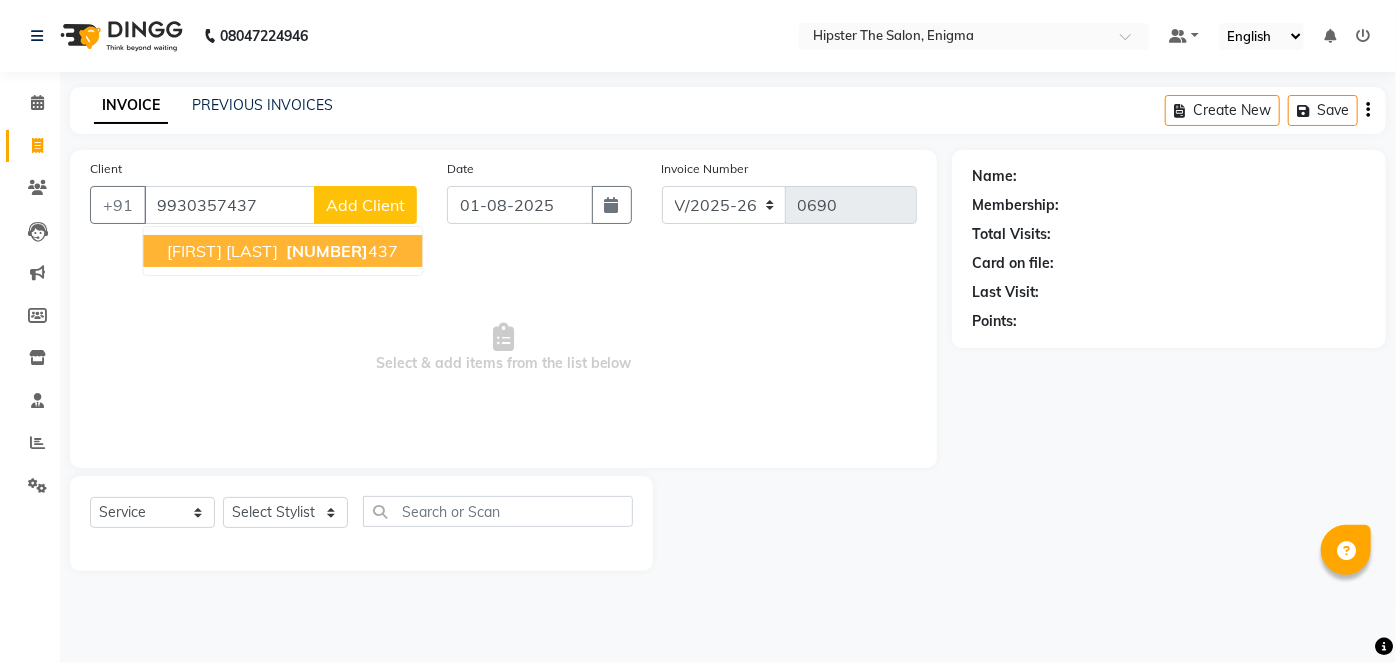 type on "9930357437" 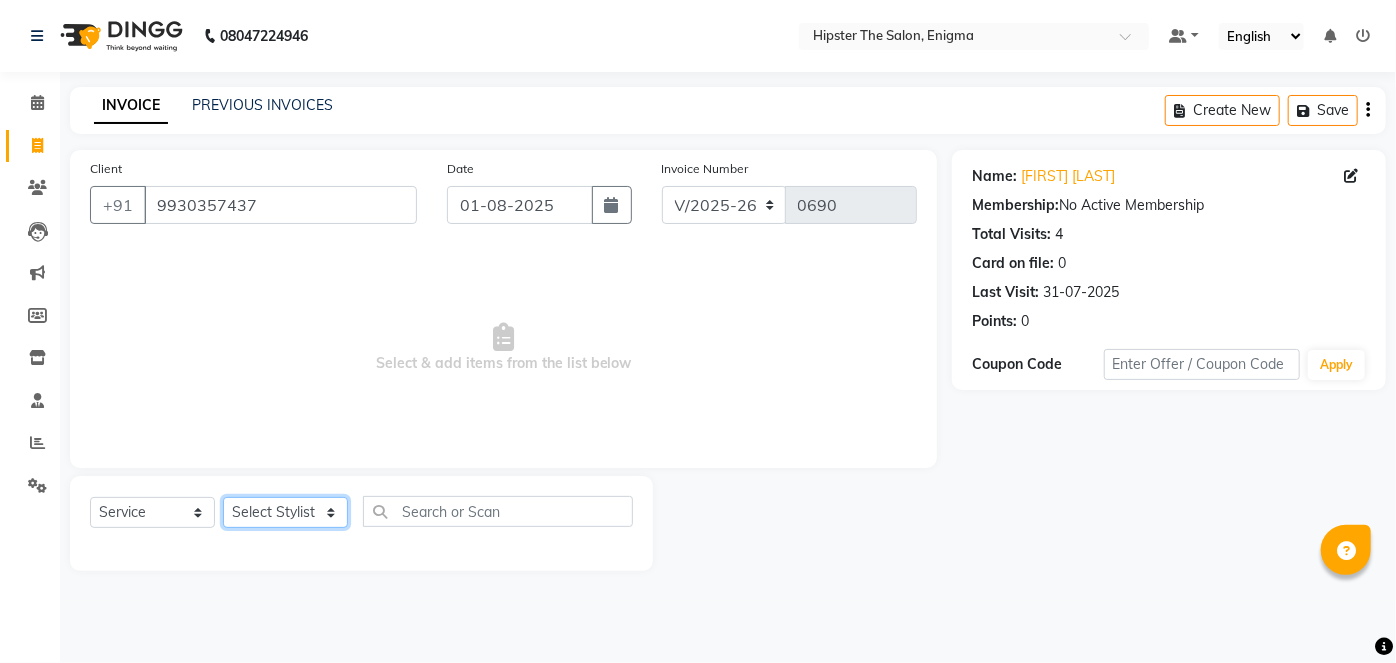 click on "Select Stylist [NAME] [NAME] [NAME] [NAME] [NAME] [NAME] [NAME] [NAME] [NAME] [NAME] [NAME] [NAME] [NAME] [NAME] [NAME] [NAME] [NAME] [NAME] [NAME] [NAME] [NAME] [NAME] [NAME] [NAME] [NAME] [NAME] [NAME] [NAME] [NAME] [NAME] [NAME] [NAME] [NAME]" 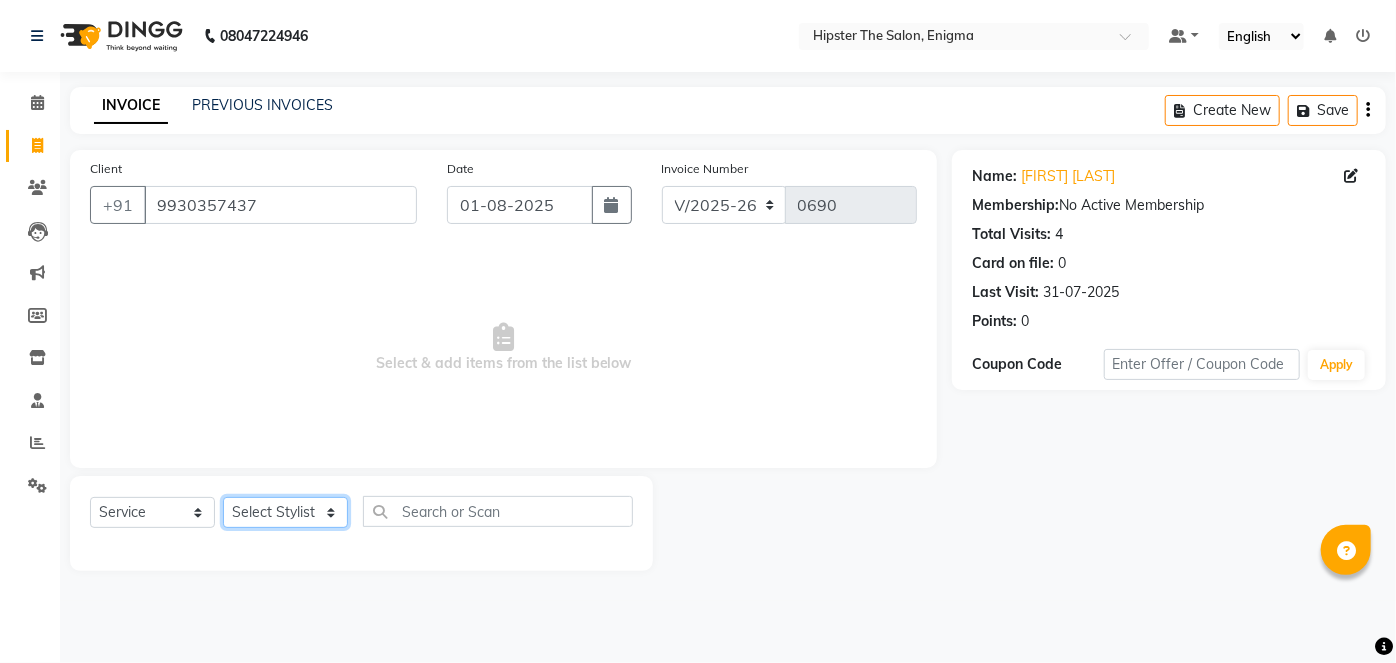 select on "25295" 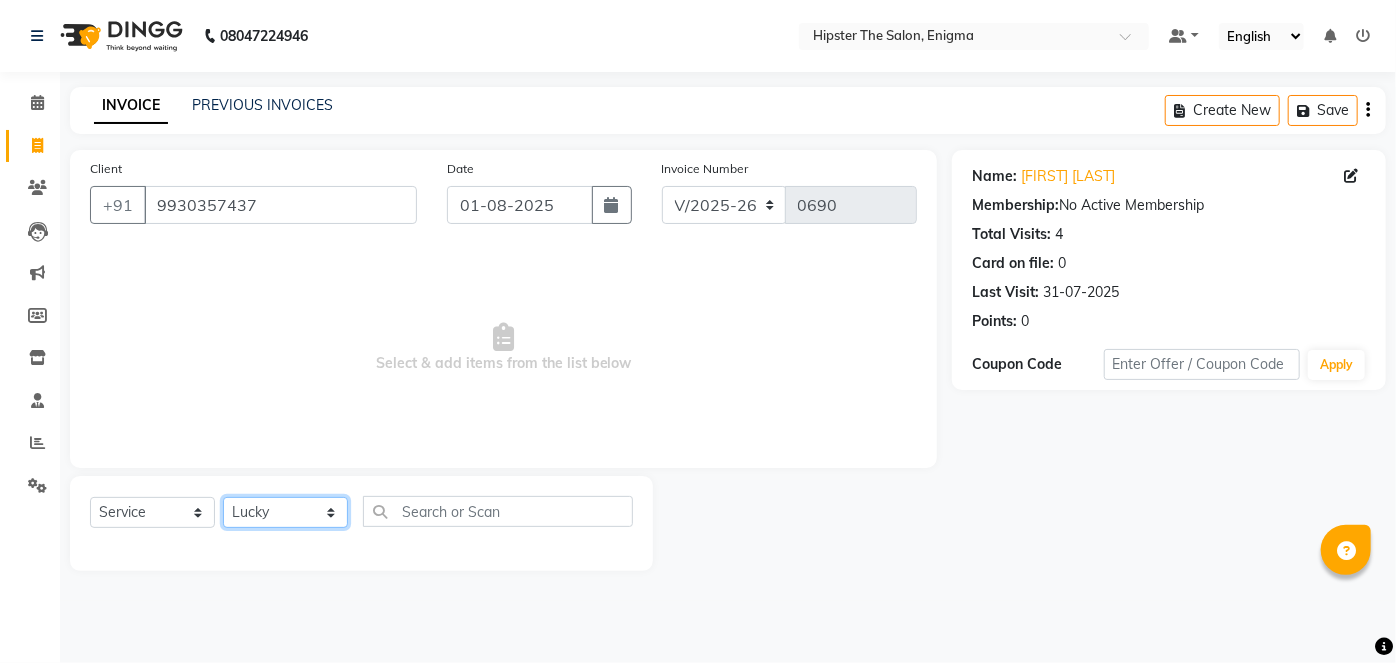 click on "Select Stylist [NAME] [NAME] [NAME] [NAME] [NAME] [NAME] [NAME] [NAME] [NAME] [NAME] [NAME] [NAME] [NAME] [NAME] [NAME] [NAME] [NAME] [NAME] [NAME] [NAME] [NAME] [NAME] [NAME] [NAME] [NAME] [NAME] [NAME] [NAME] [NAME] [NAME] [NAME] [NAME] [NAME]" 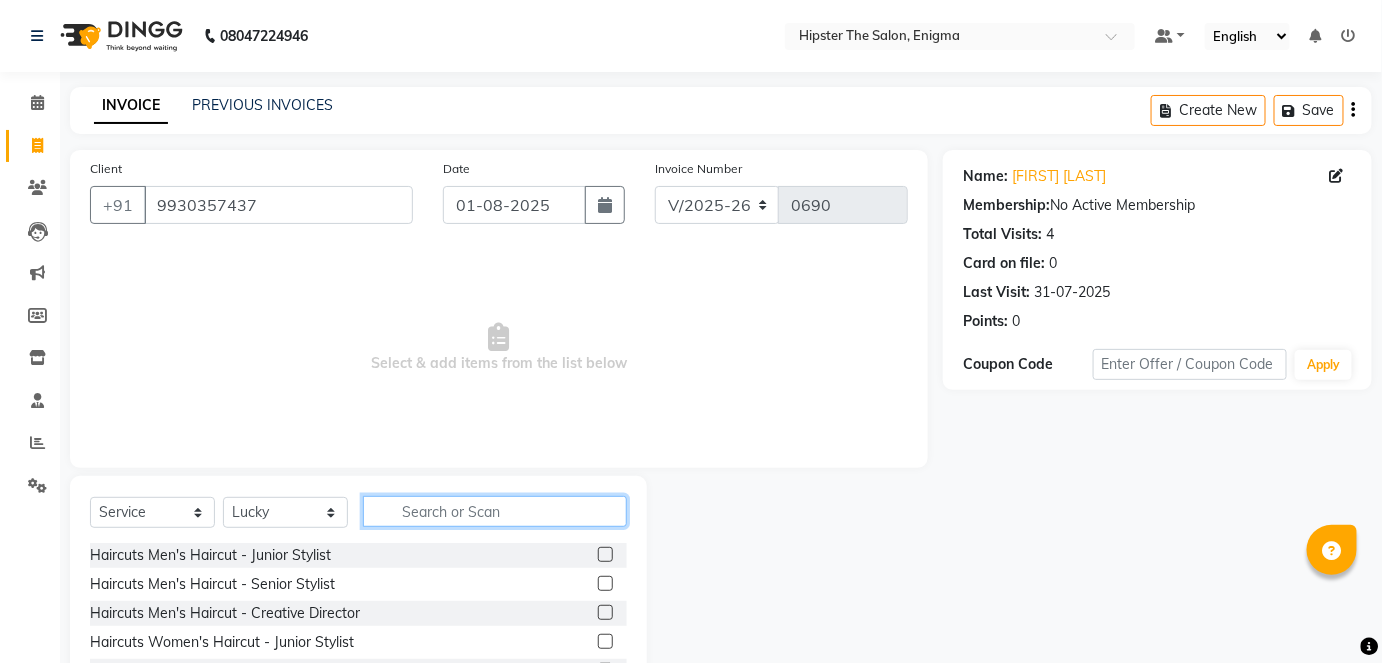 click 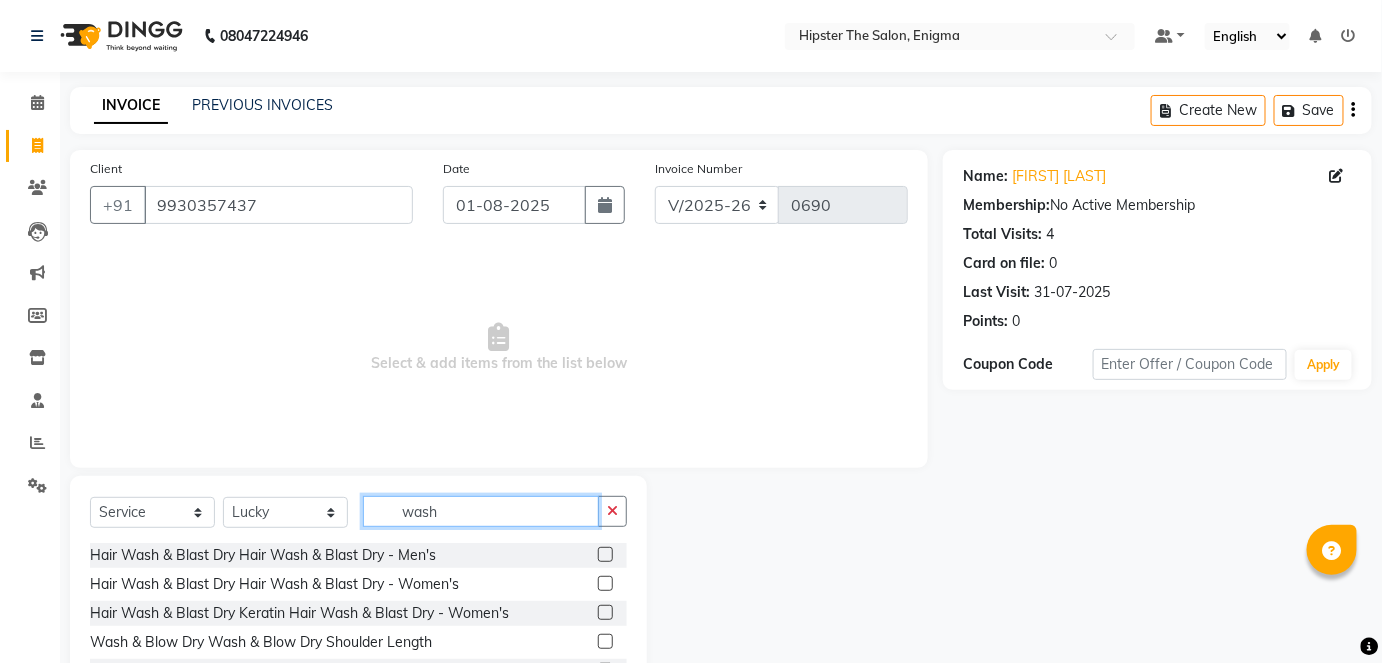 type on "wash" 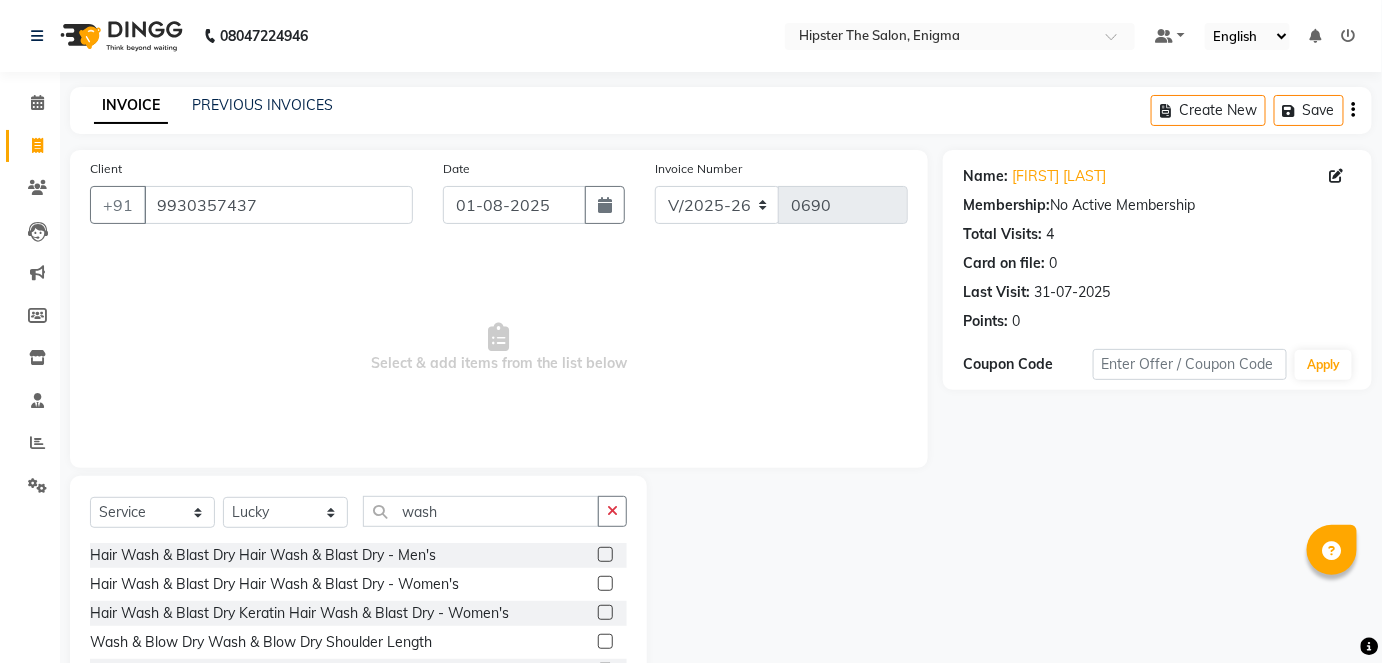 click 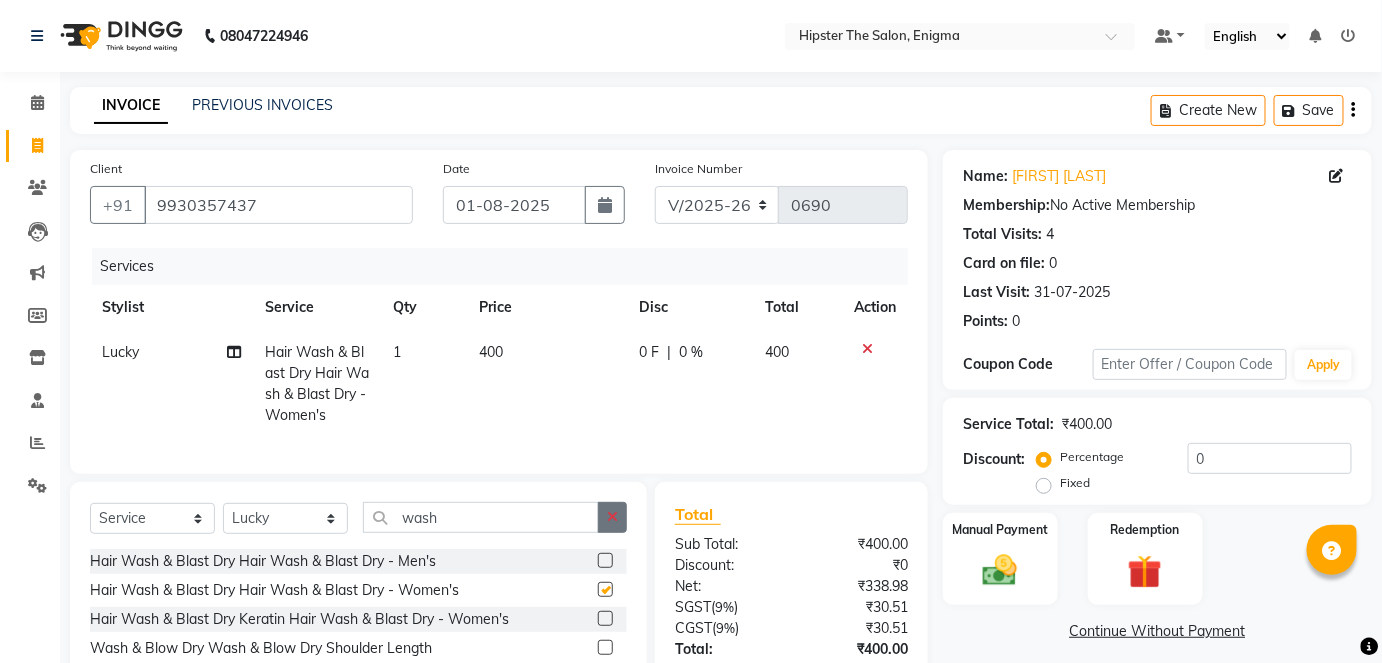checkbox on "false" 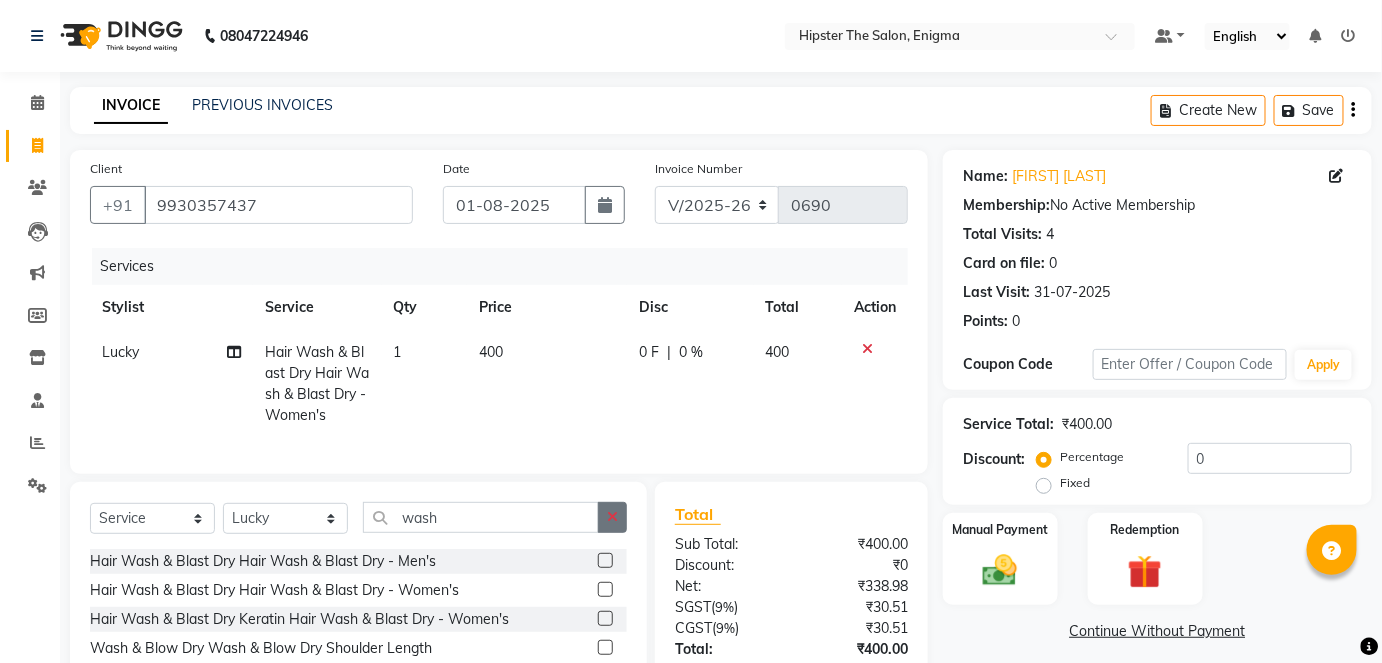 click 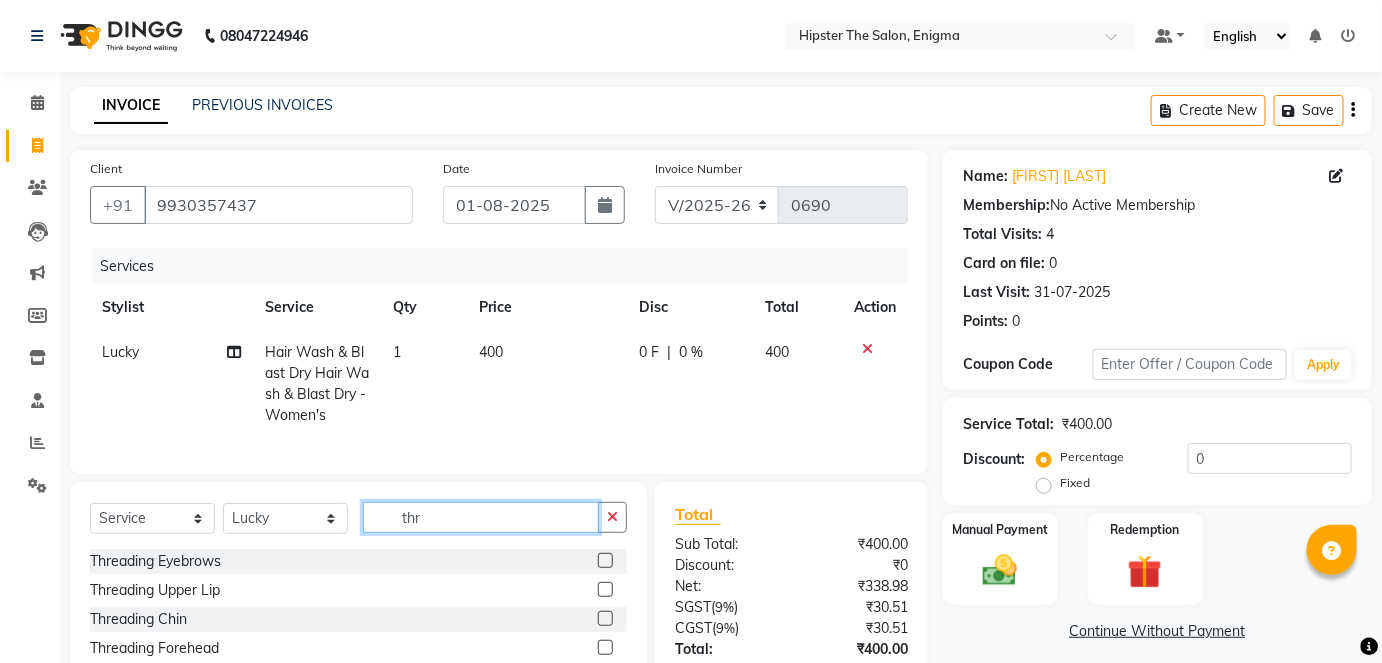 type on "thr" 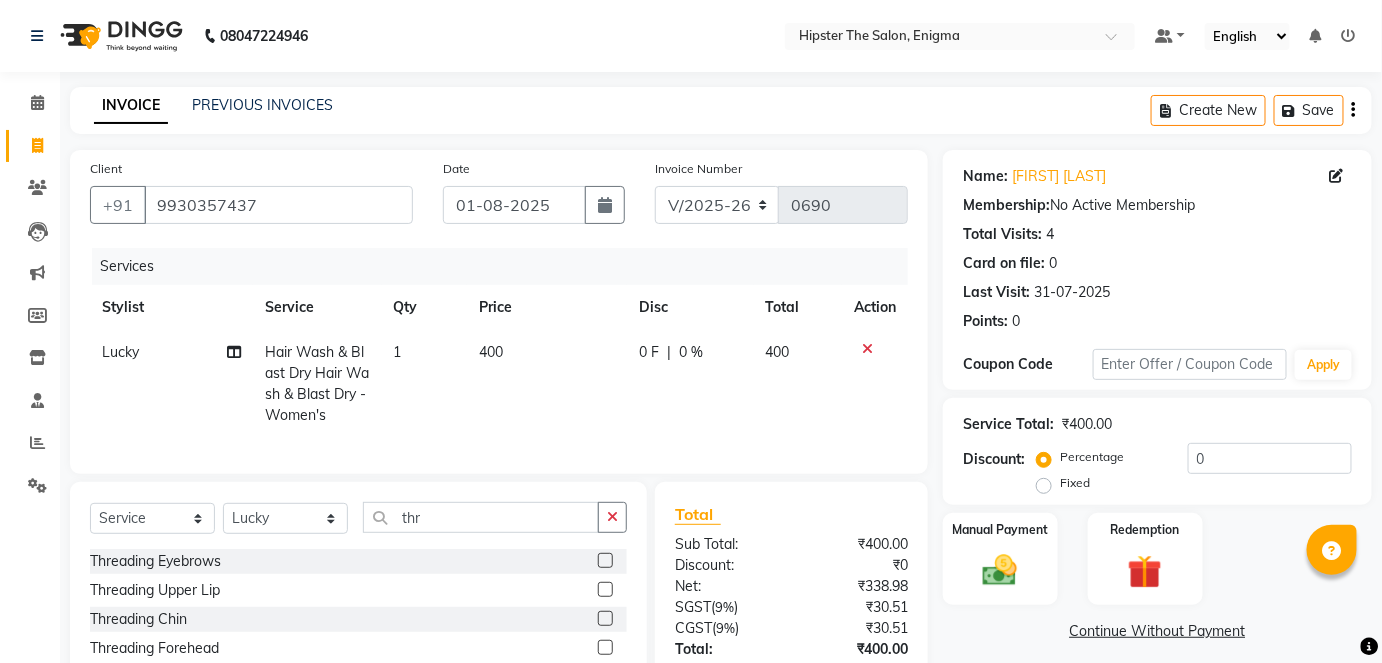 click 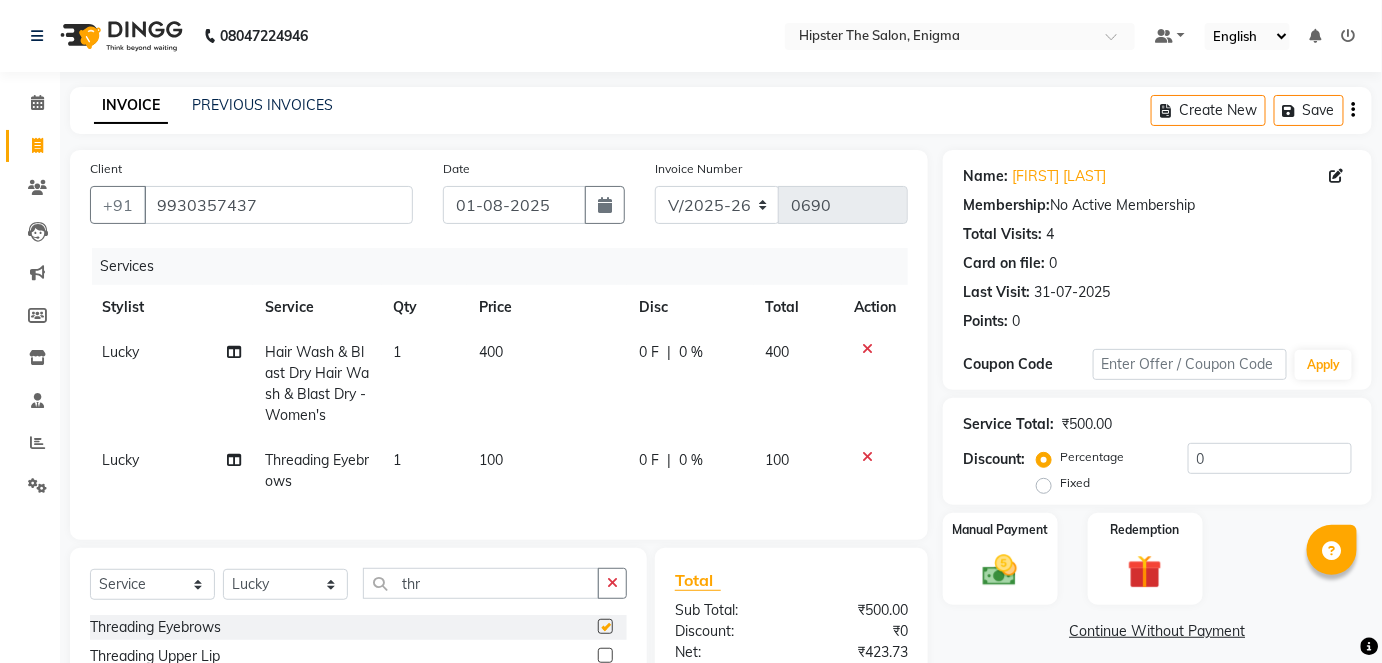 checkbox on "false" 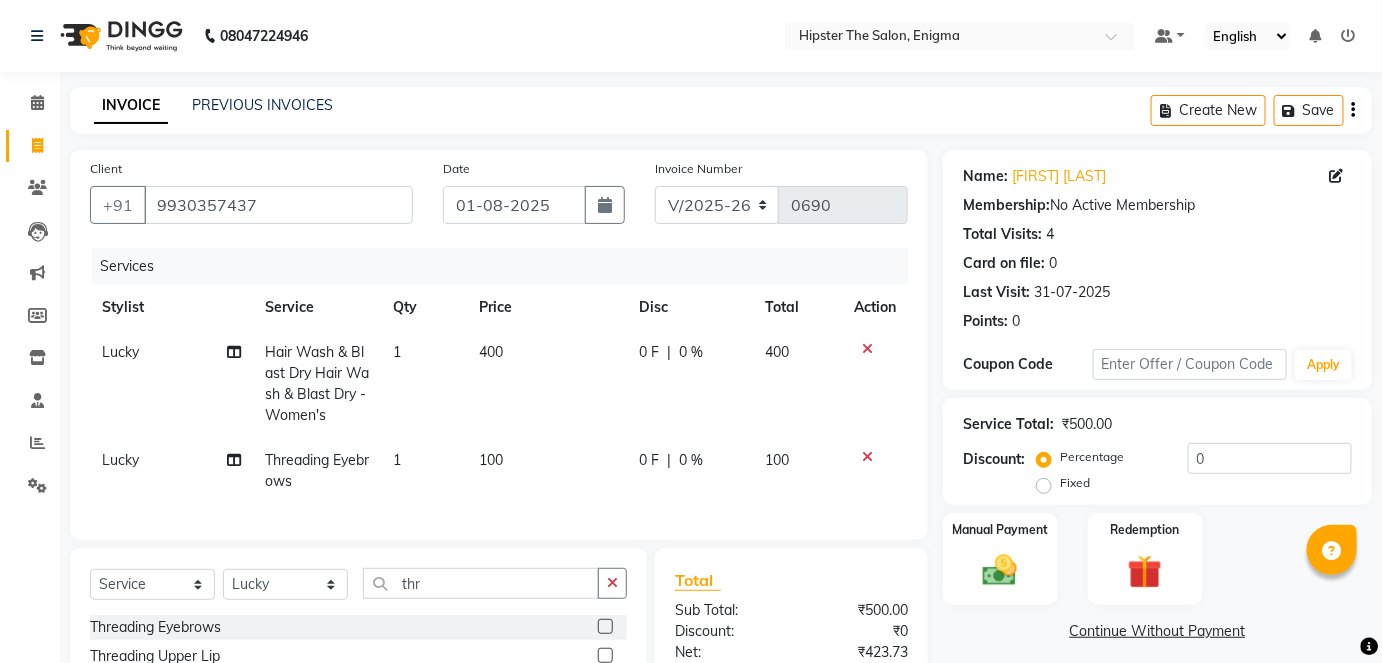 scroll, scrollTop: 193, scrollLeft: 0, axis: vertical 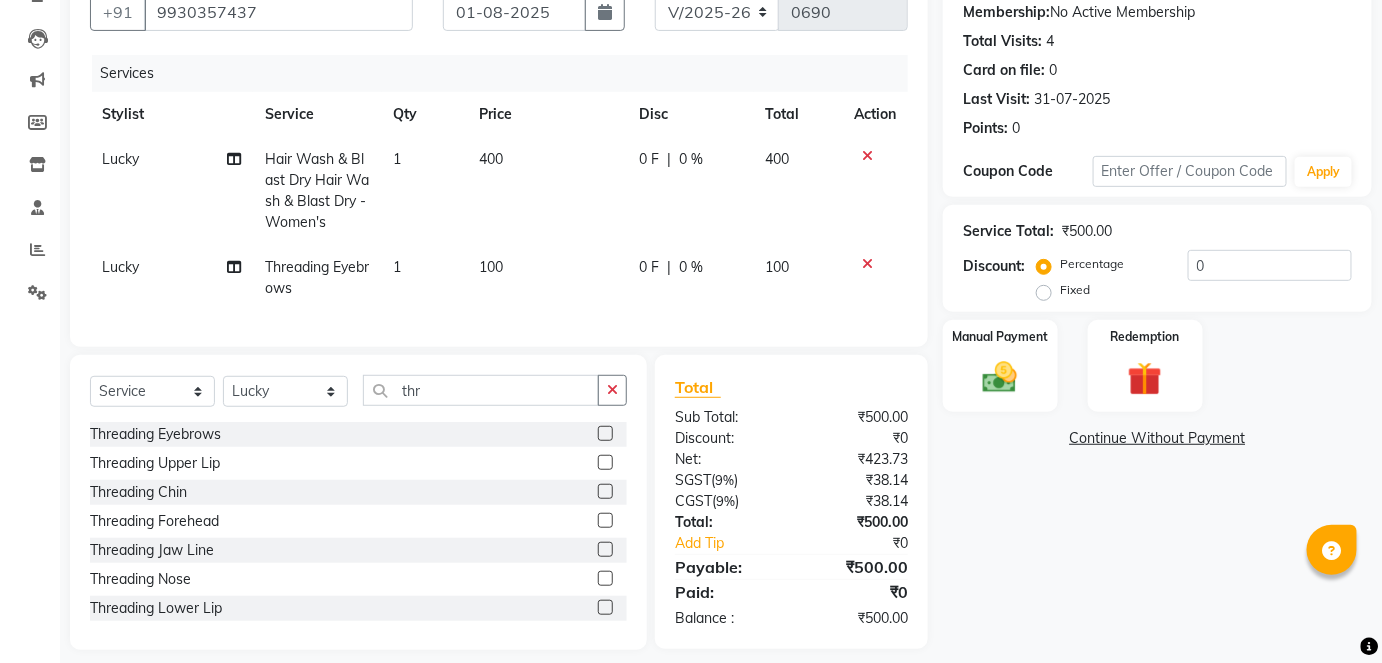 click 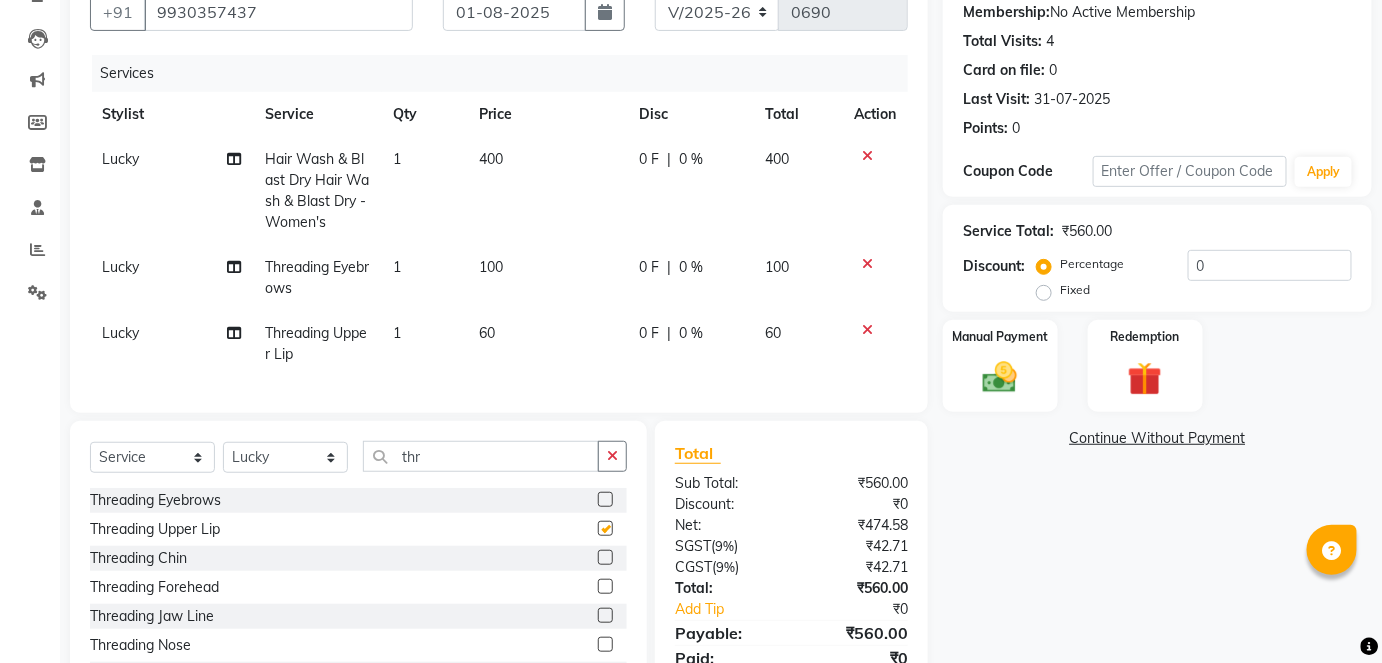 checkbox on "false" 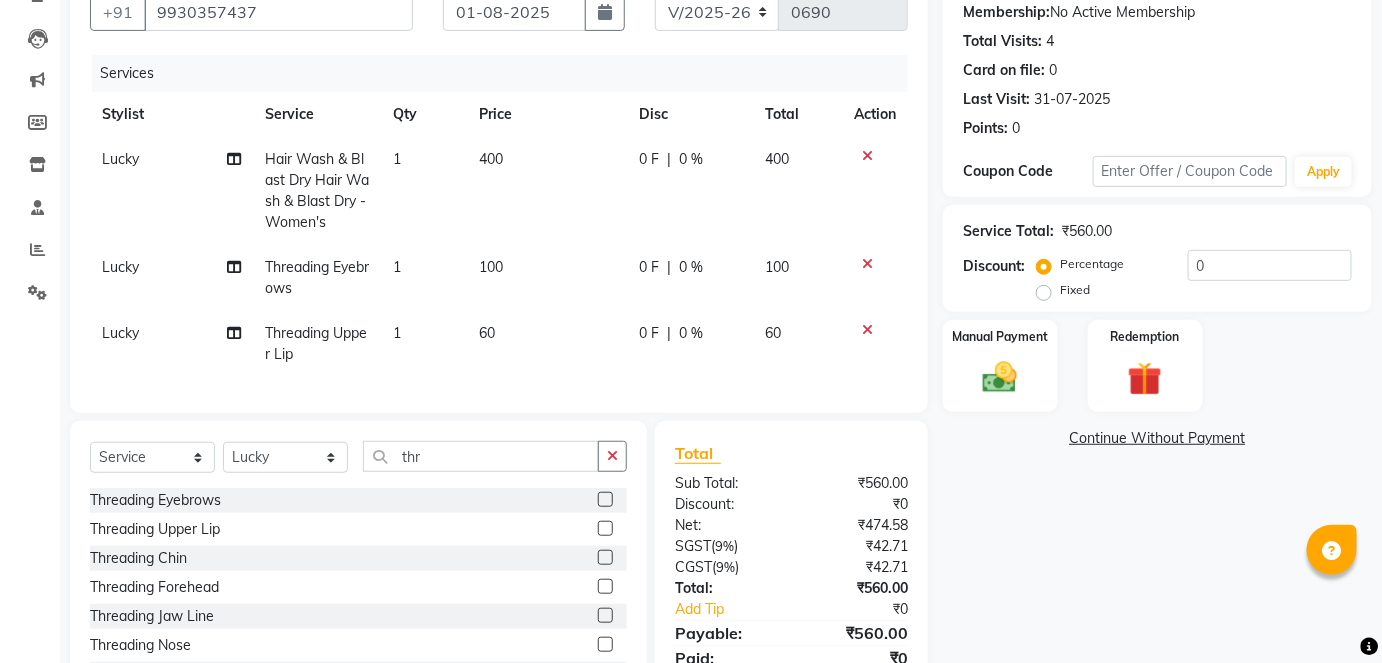 click 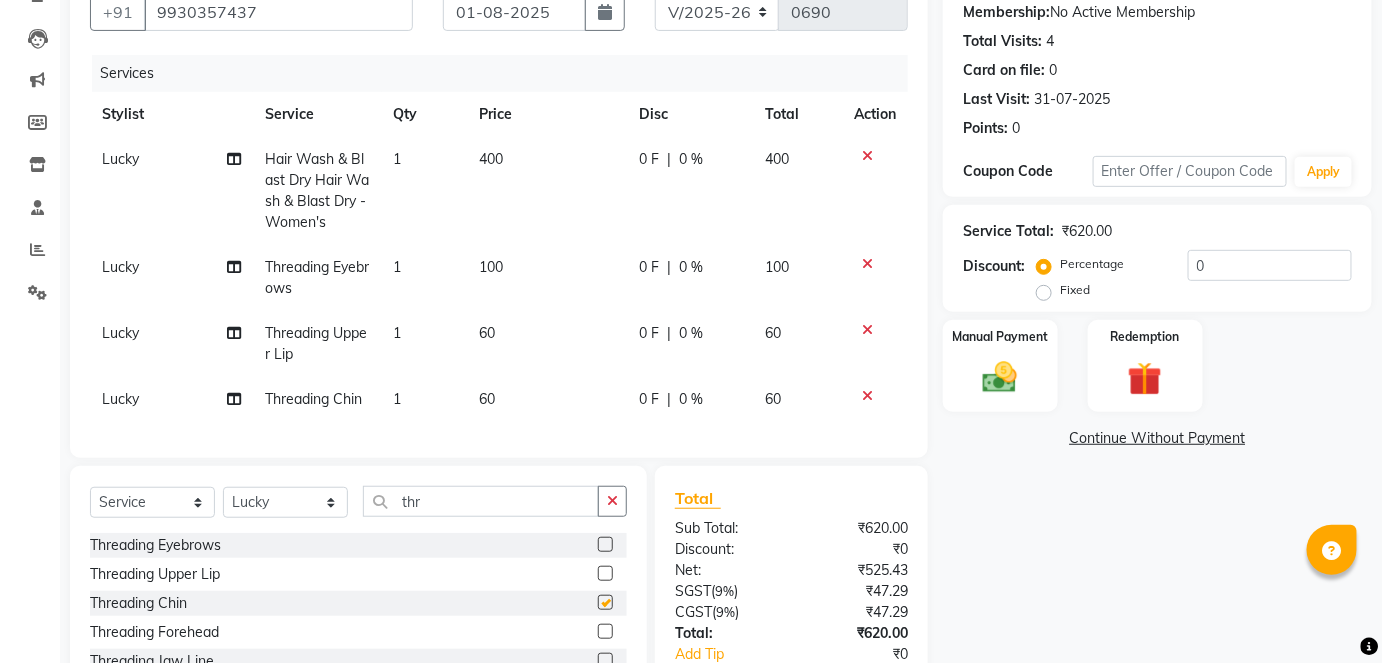 checkbox on "false" 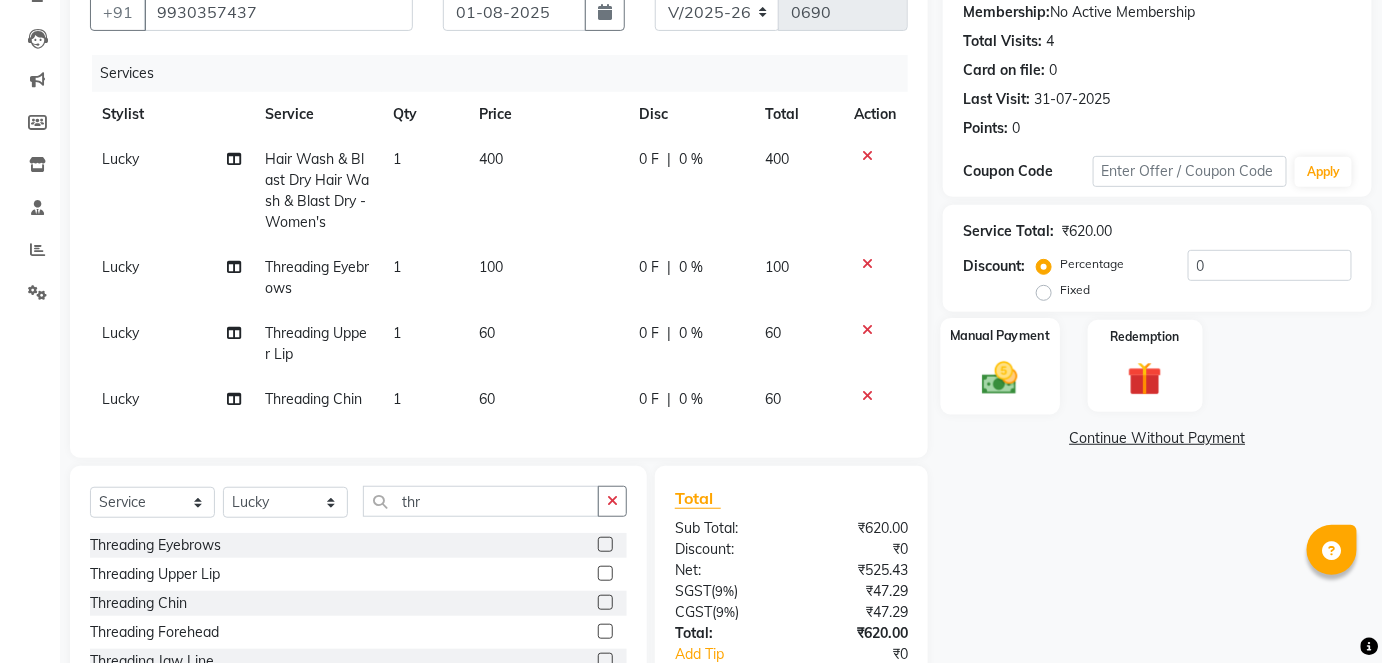 click 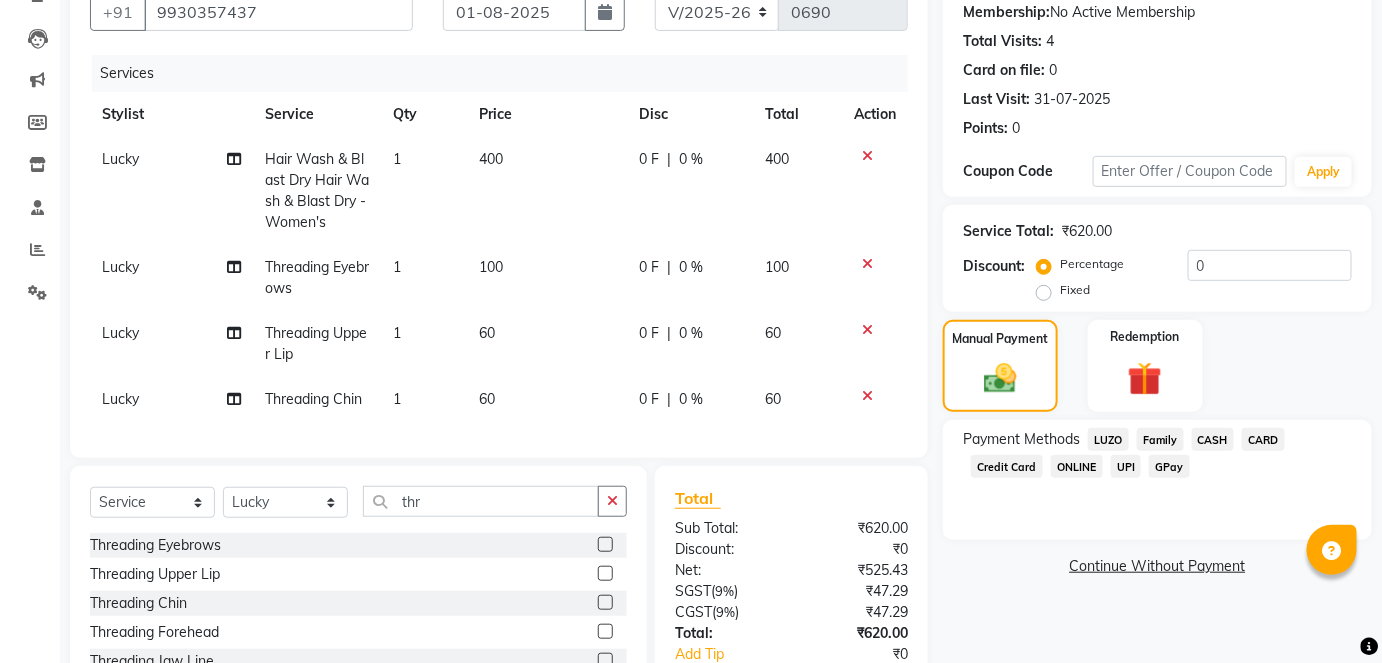 scroll, scrollTop: 334, scrollLeft: 0, axis: vertical 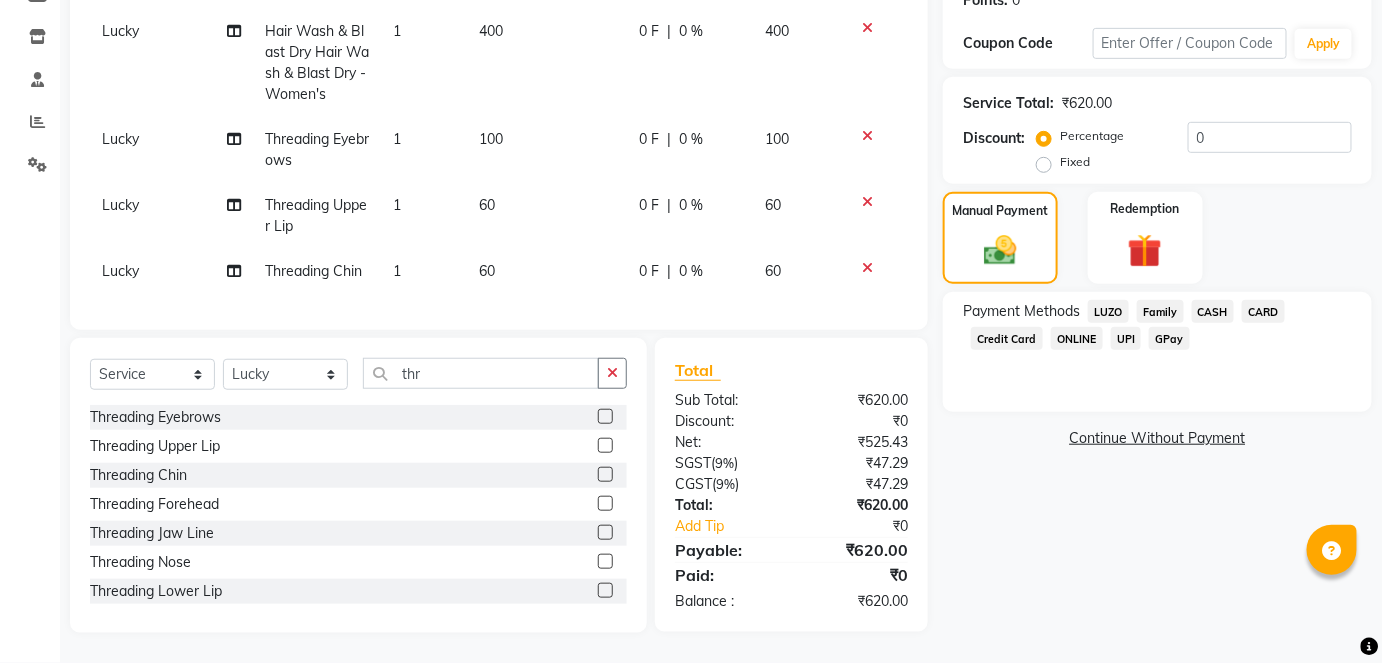 click on "GPay" 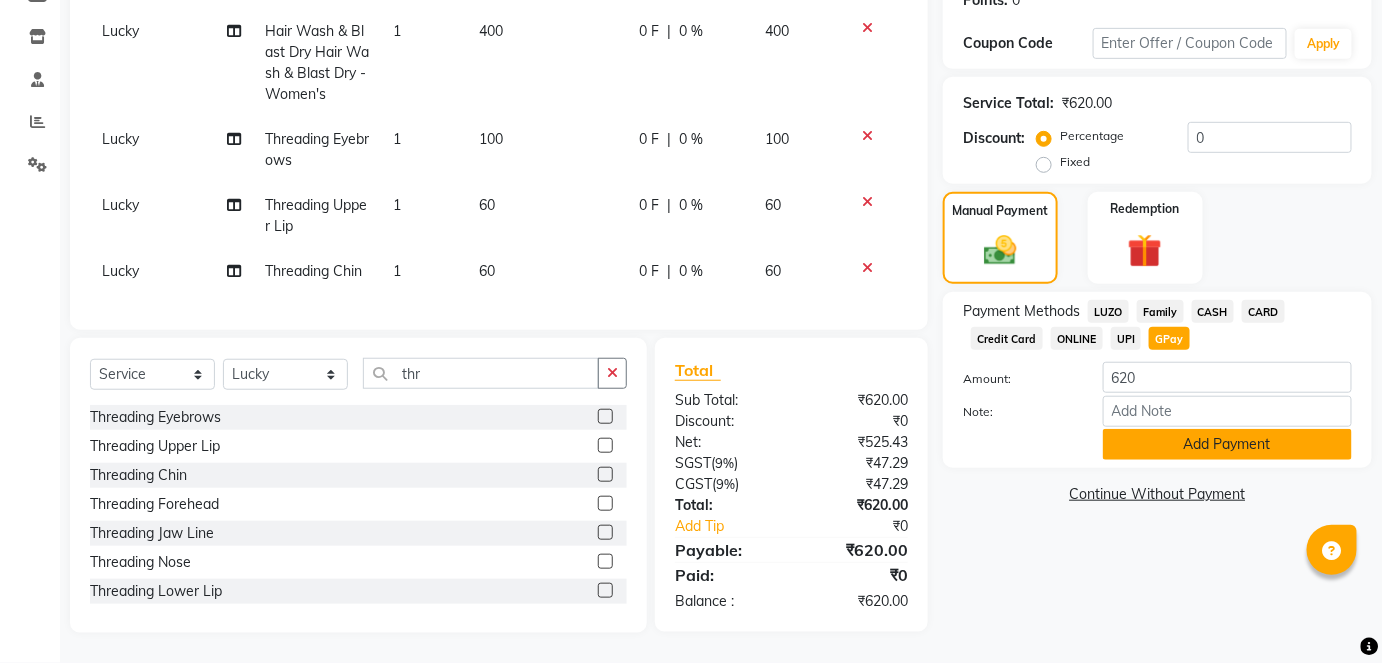 click on "Add Payment" 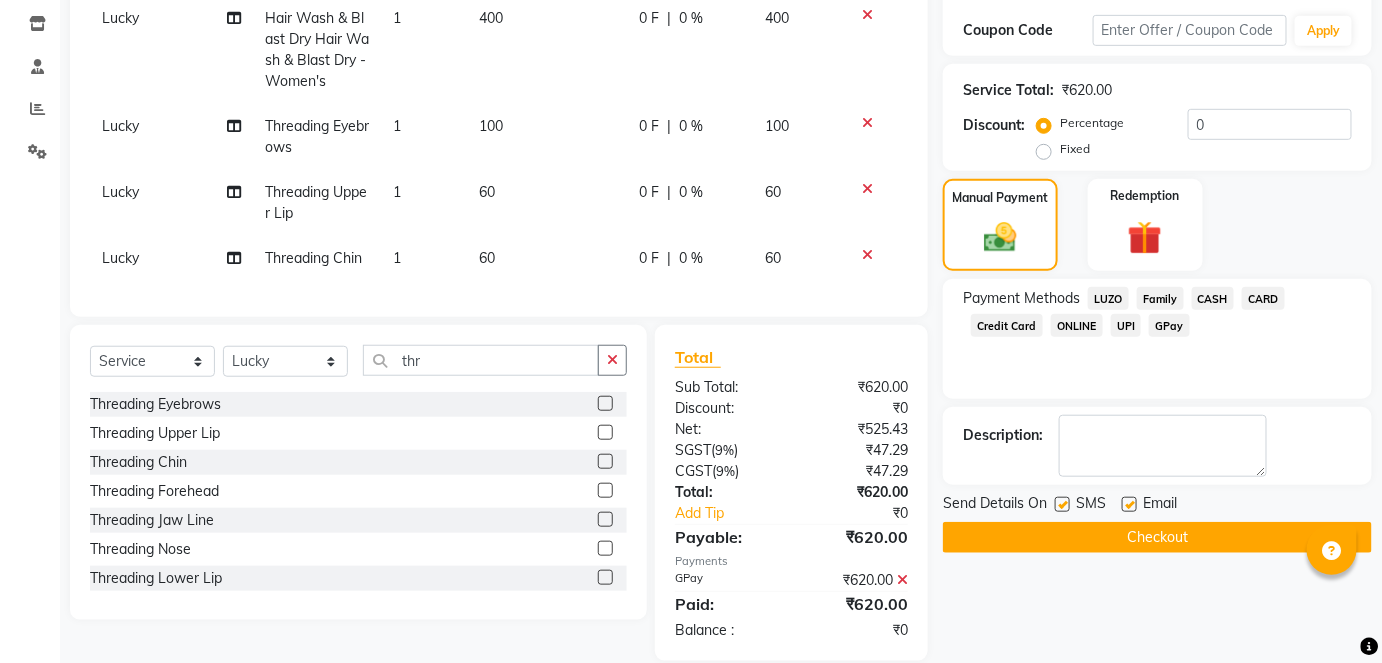 scroll, scrollTop: 374, scrollLeft: 0, axis: vertical 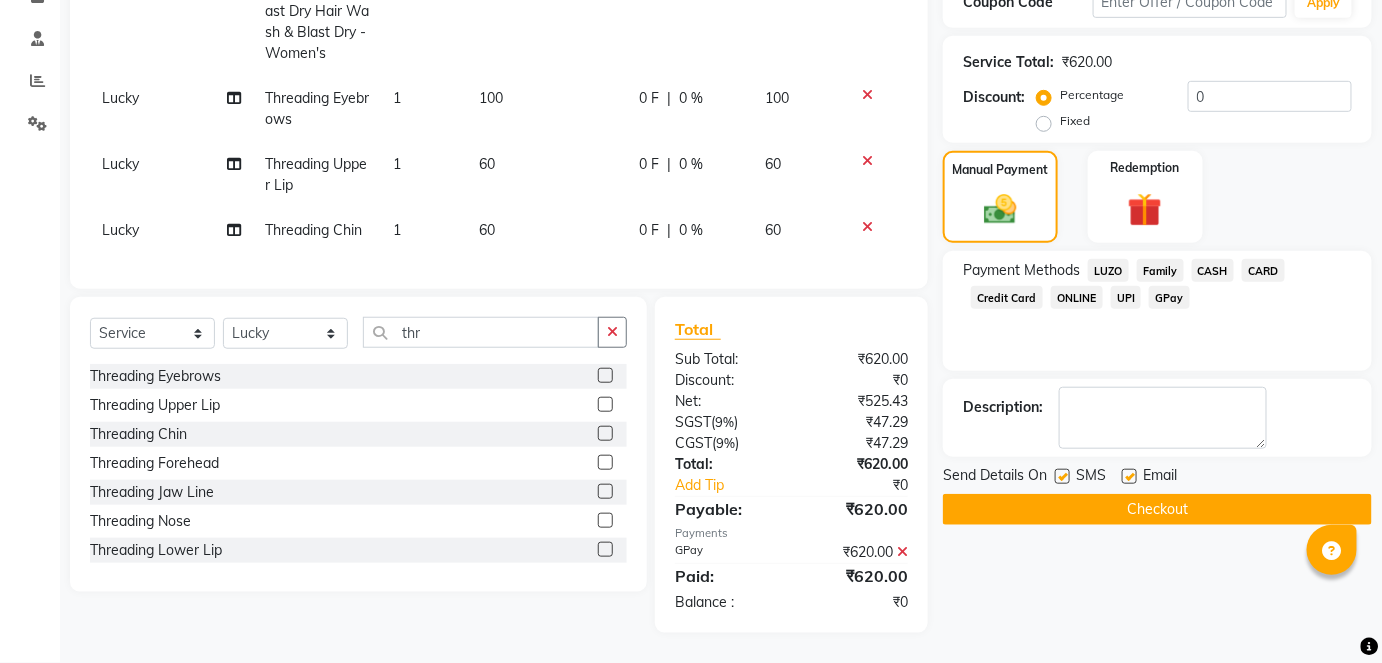 click on "Checkout" 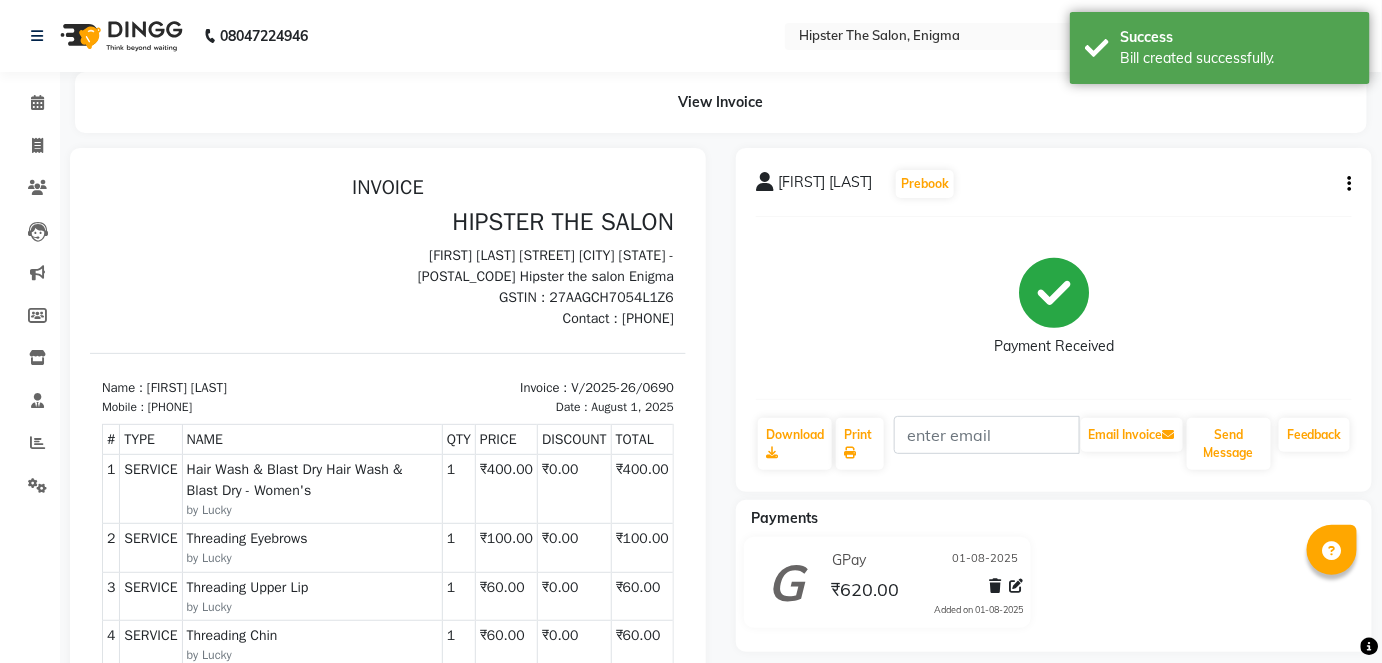 scroll, scrollTop: 0, scrollLeft: 0, axis: both 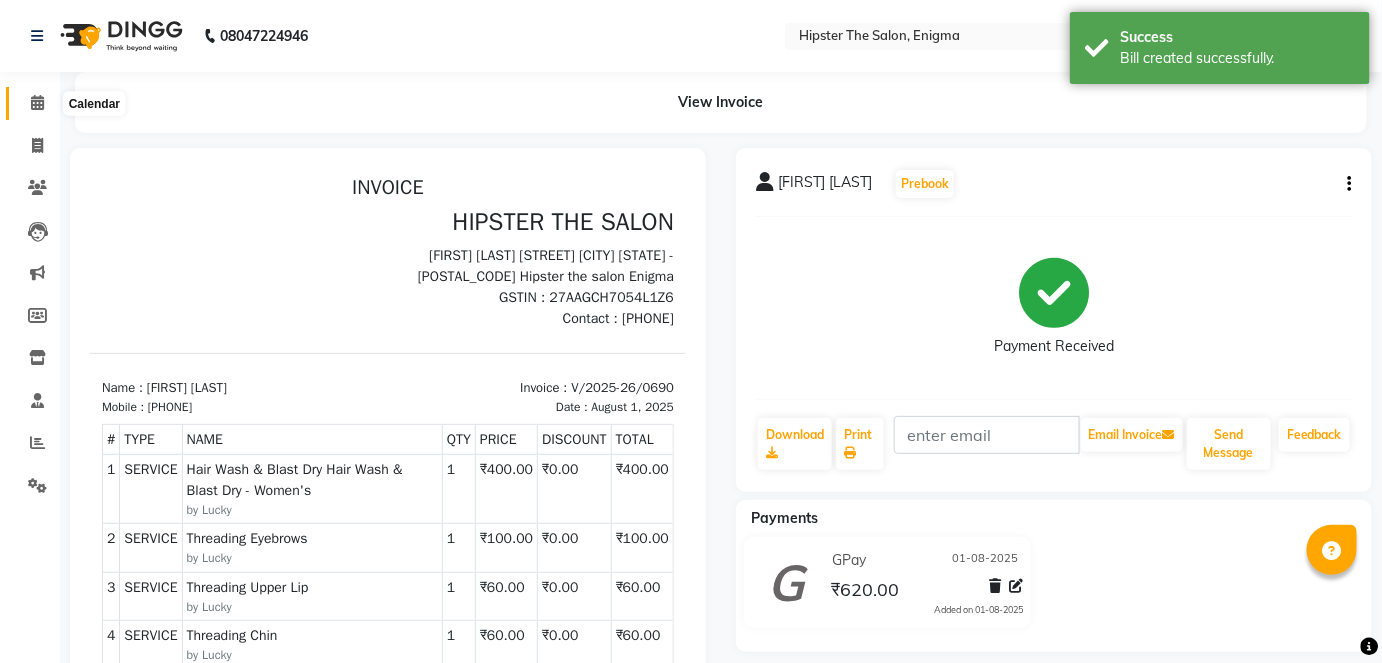 click 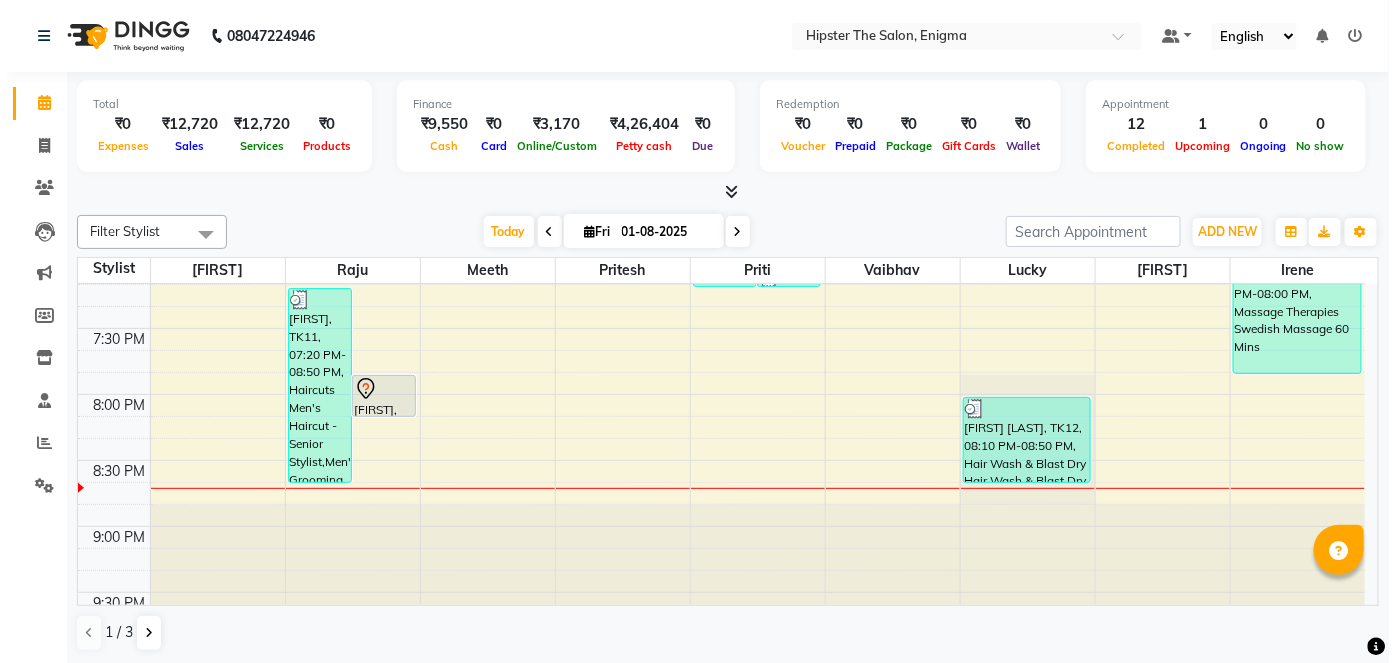 scroll, scrollTop: 1475, scrollLeft: 0, axis: vertical 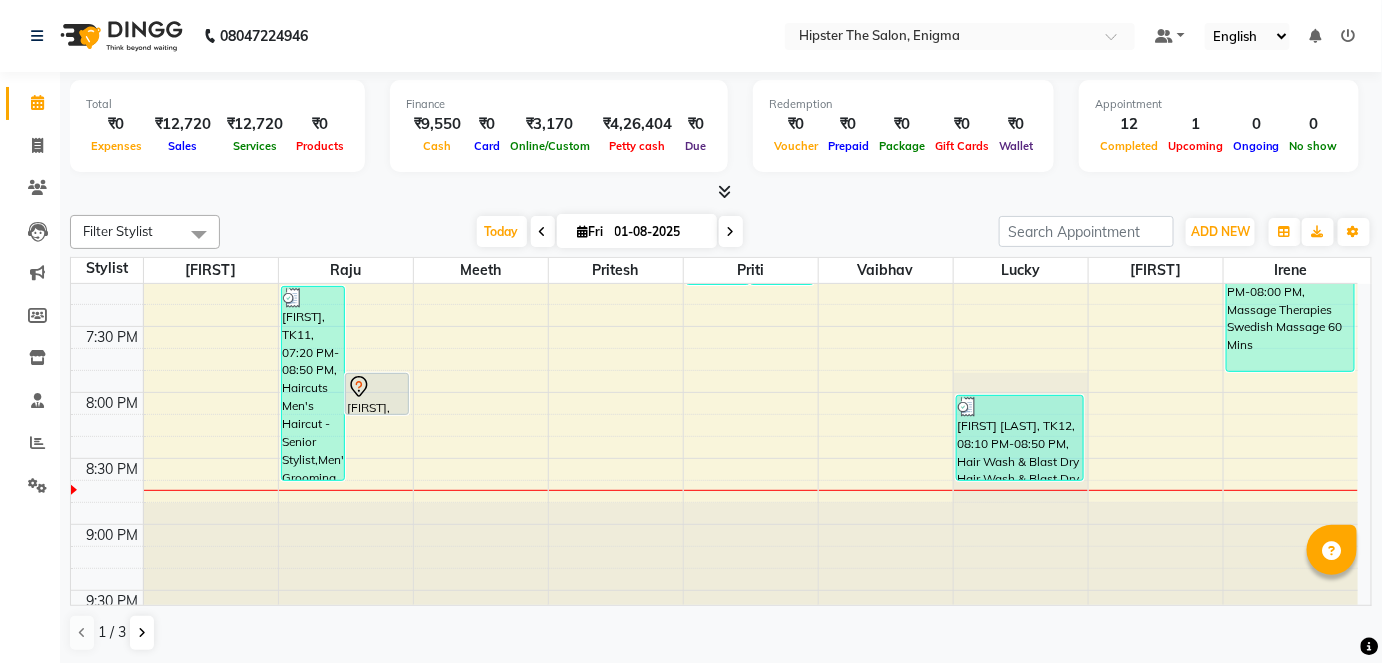 click at bounding box center (1349, 36) 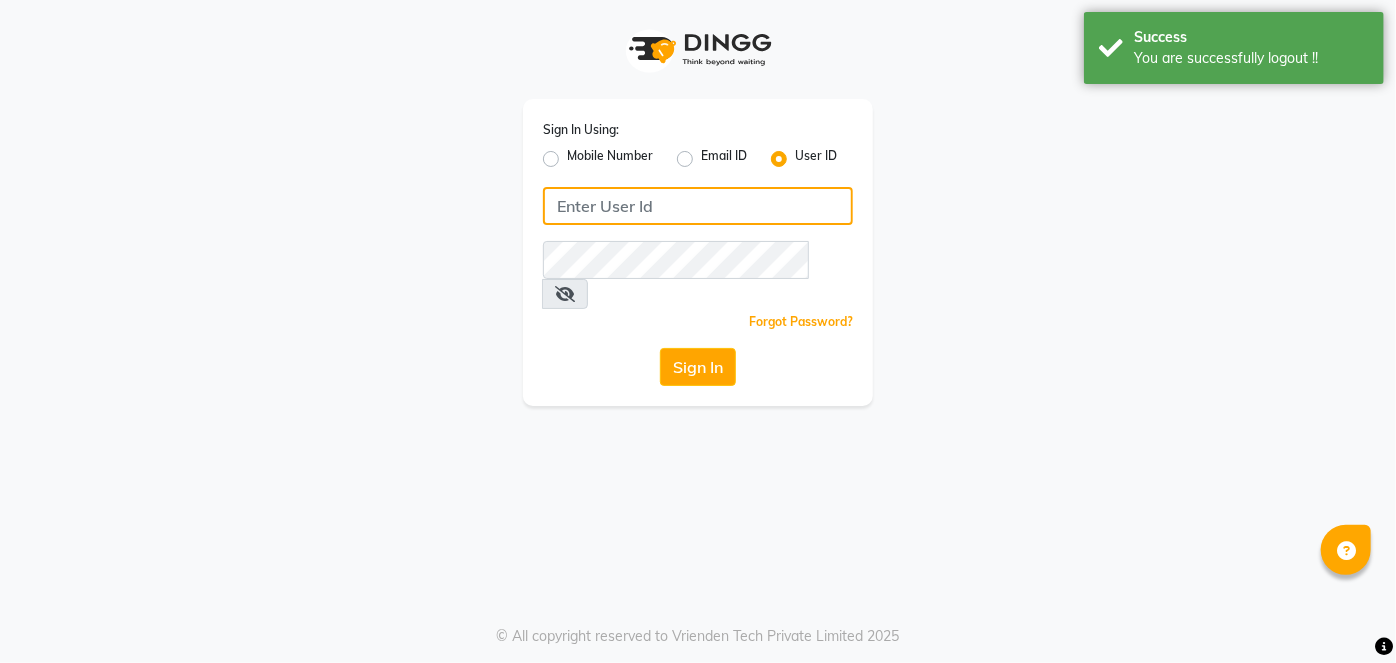 type on "[PHONE]" 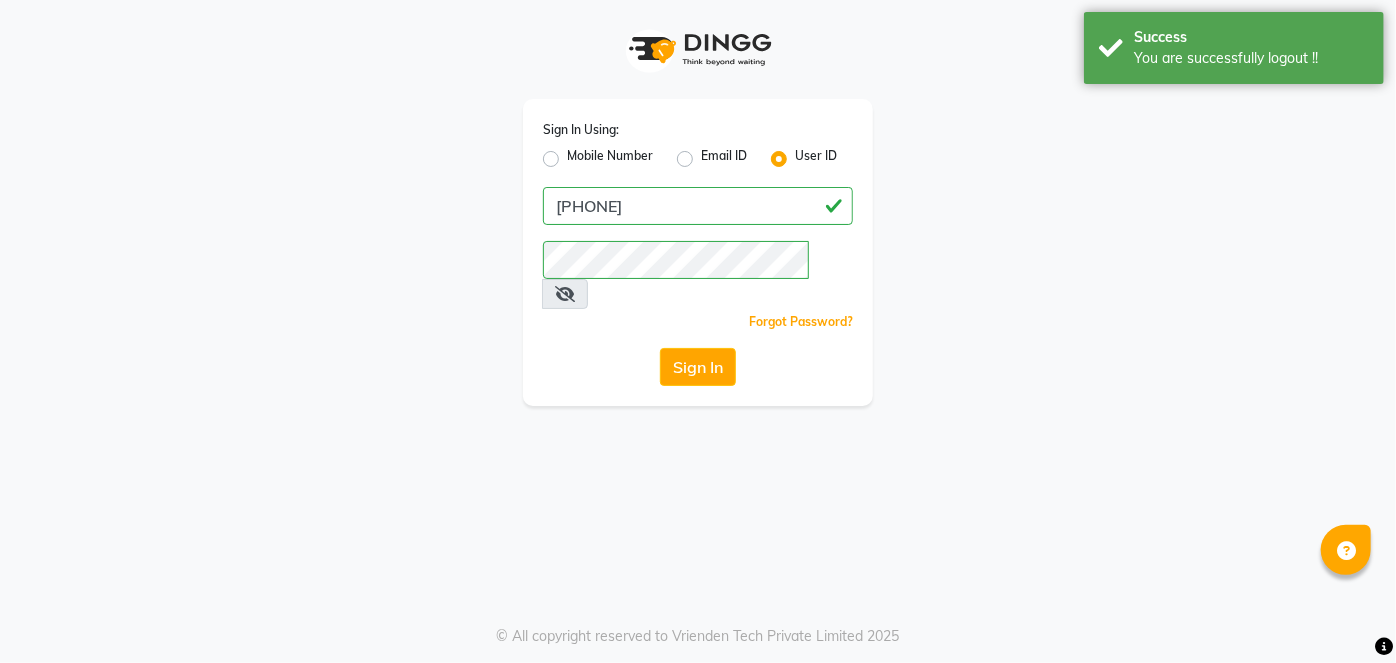 click on "Mobile Number" 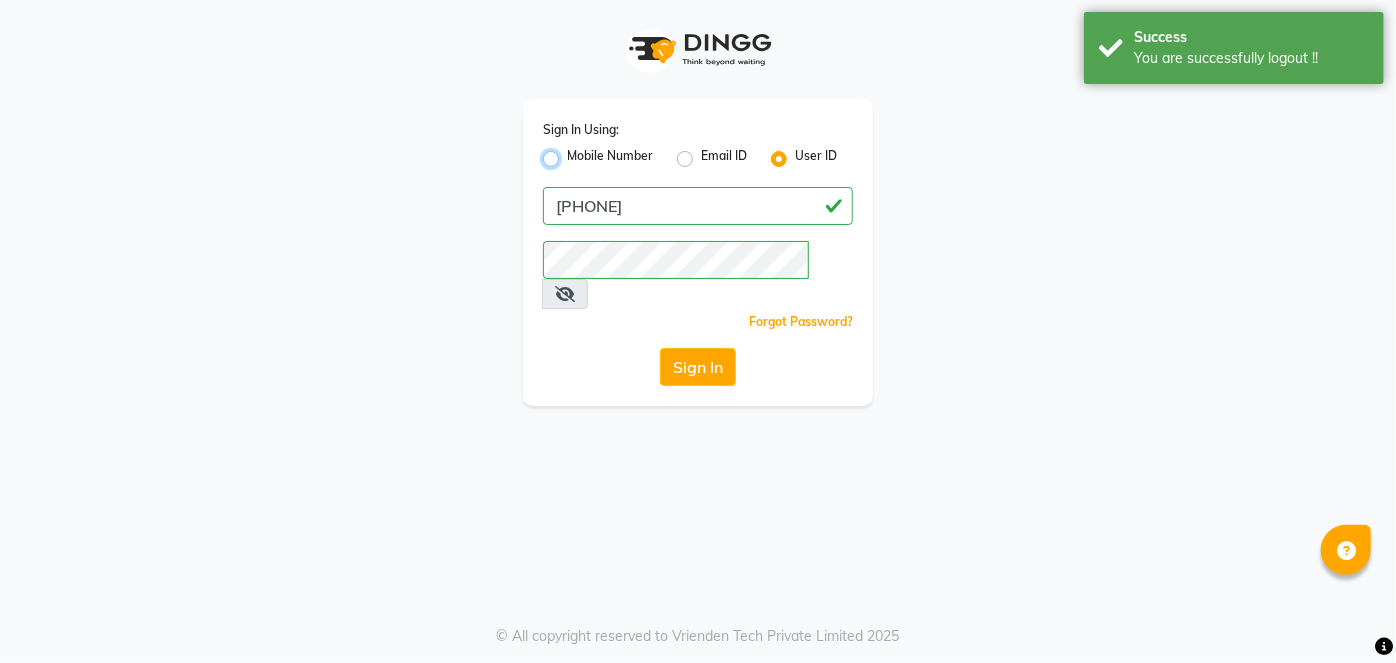 radio on "true" 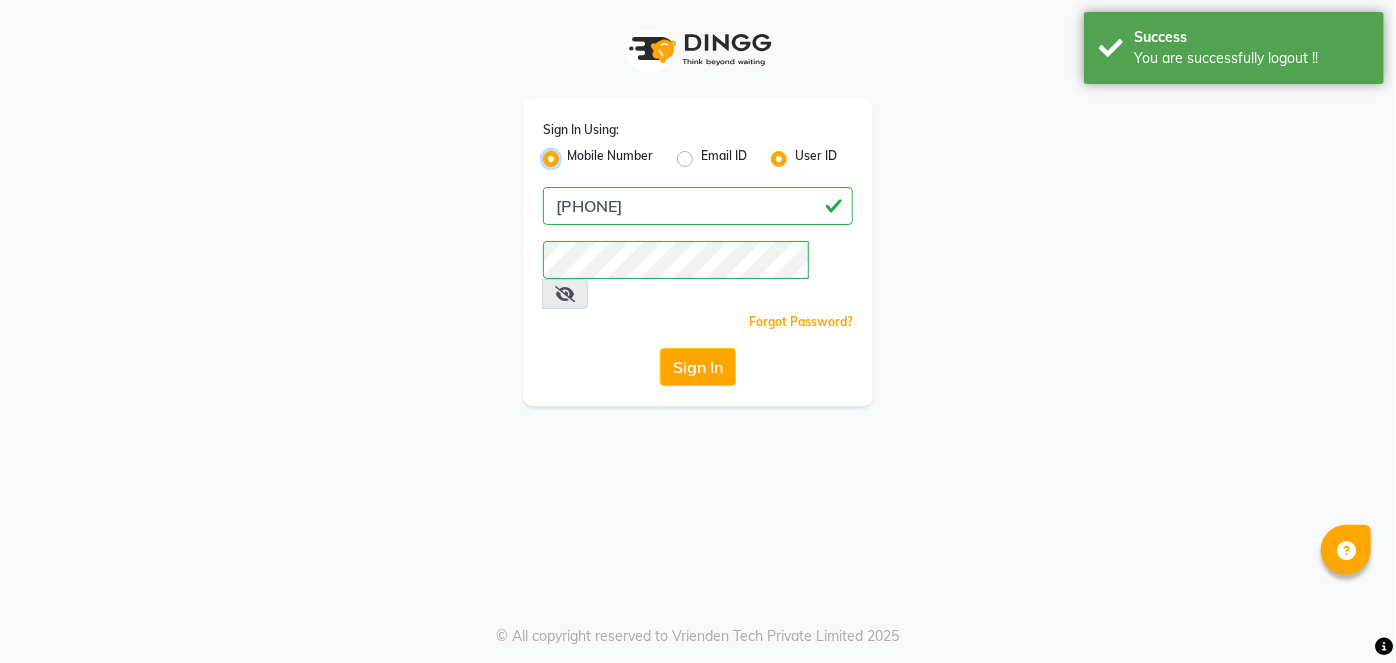 radio on "false" 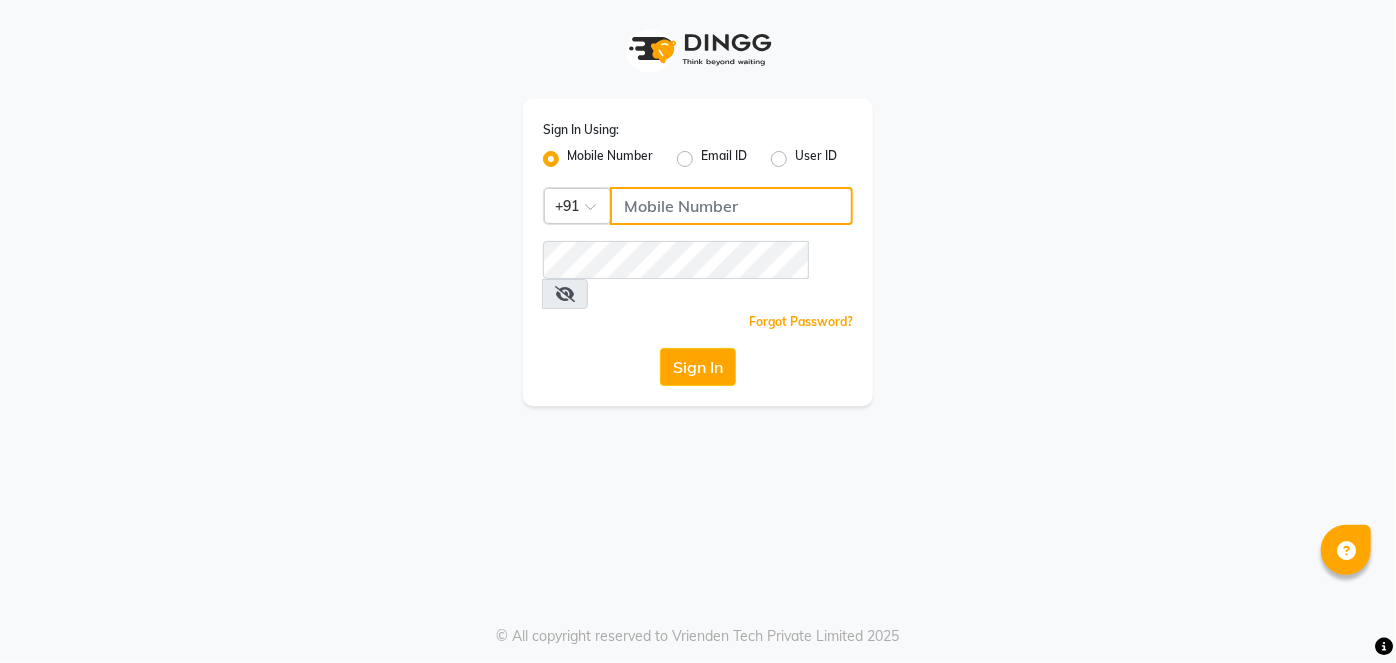 click 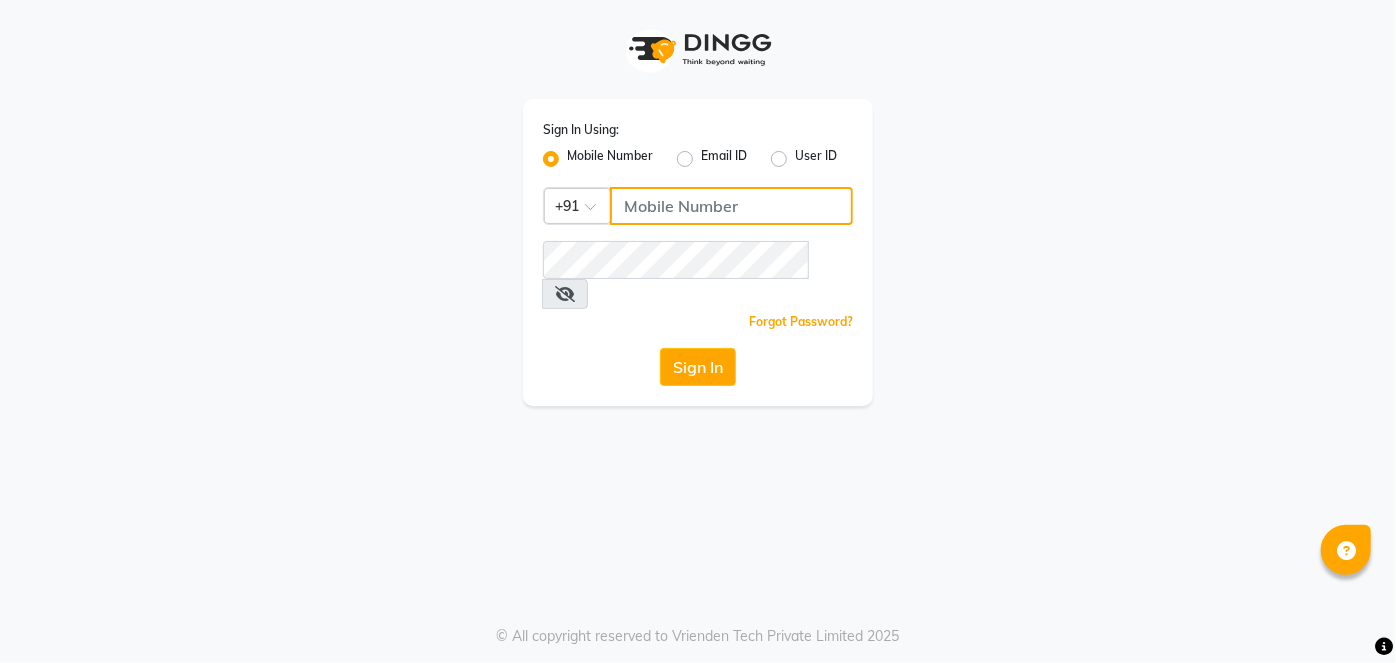 type on "9867141431" 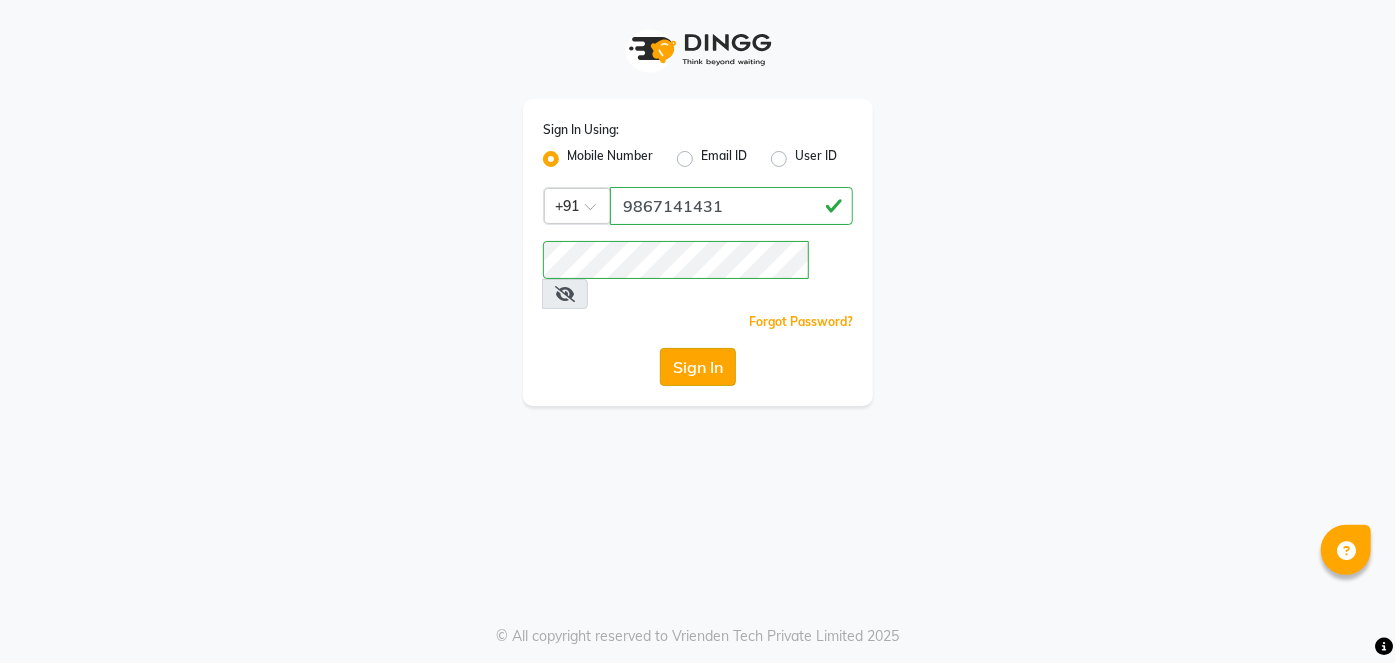 click on "Sign In" 